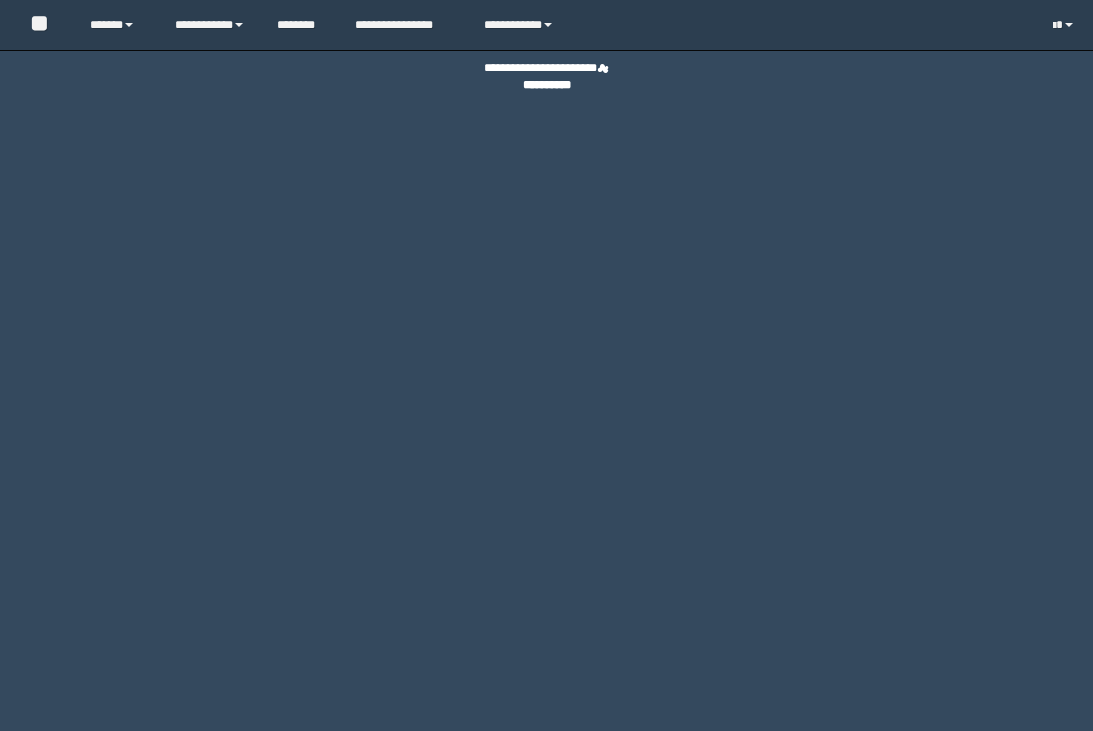 scroll, scrollTop: 0, scrollLeft: 0, axis: both 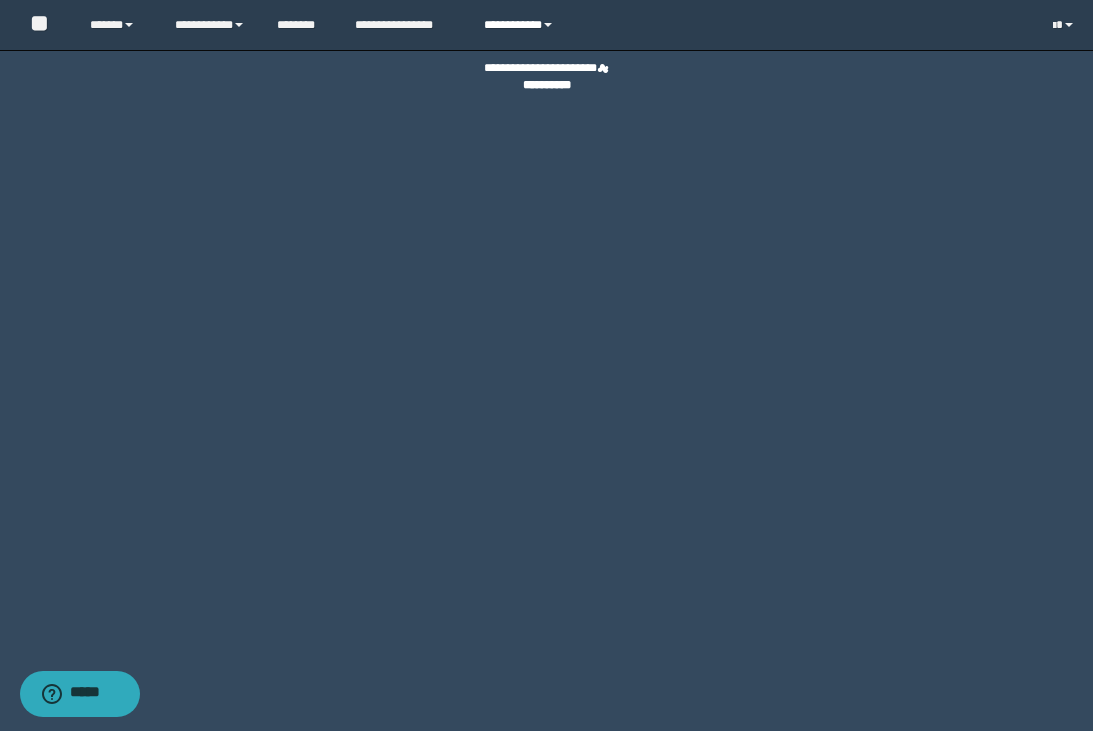 click on "**********" at bounding box center [521, 25] 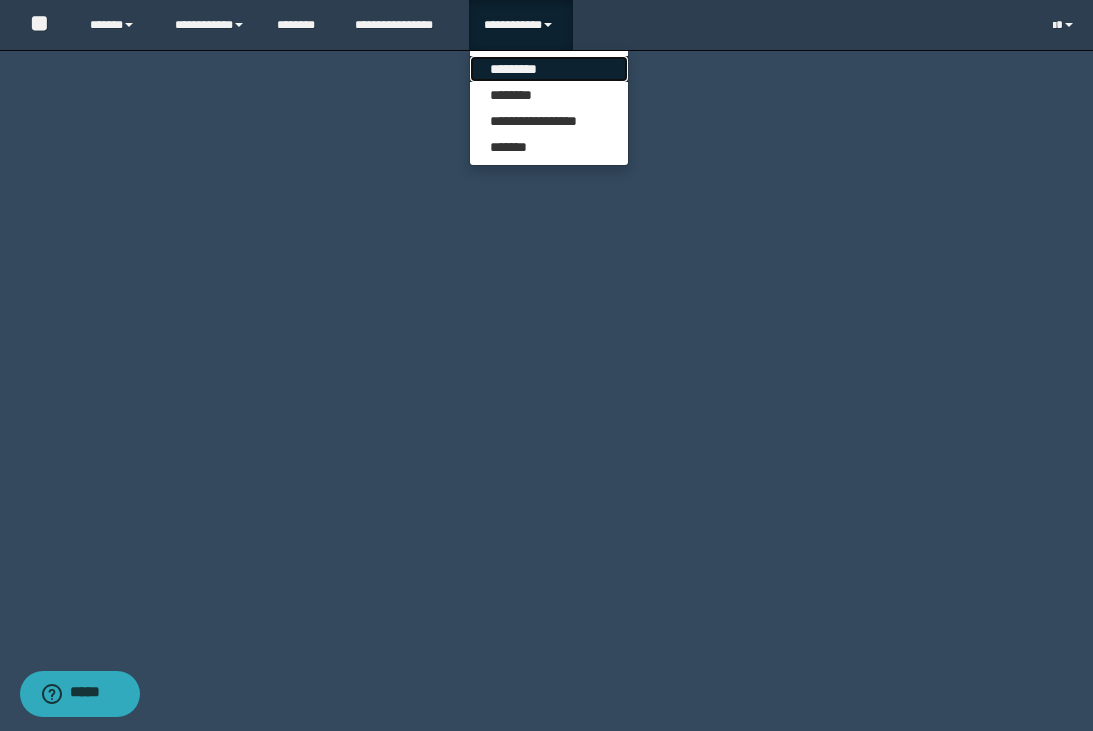 drag, startPoint x: 496, startPoint y: 68, endPoint x: 566, endPoint y: 94, distance: 74.672615 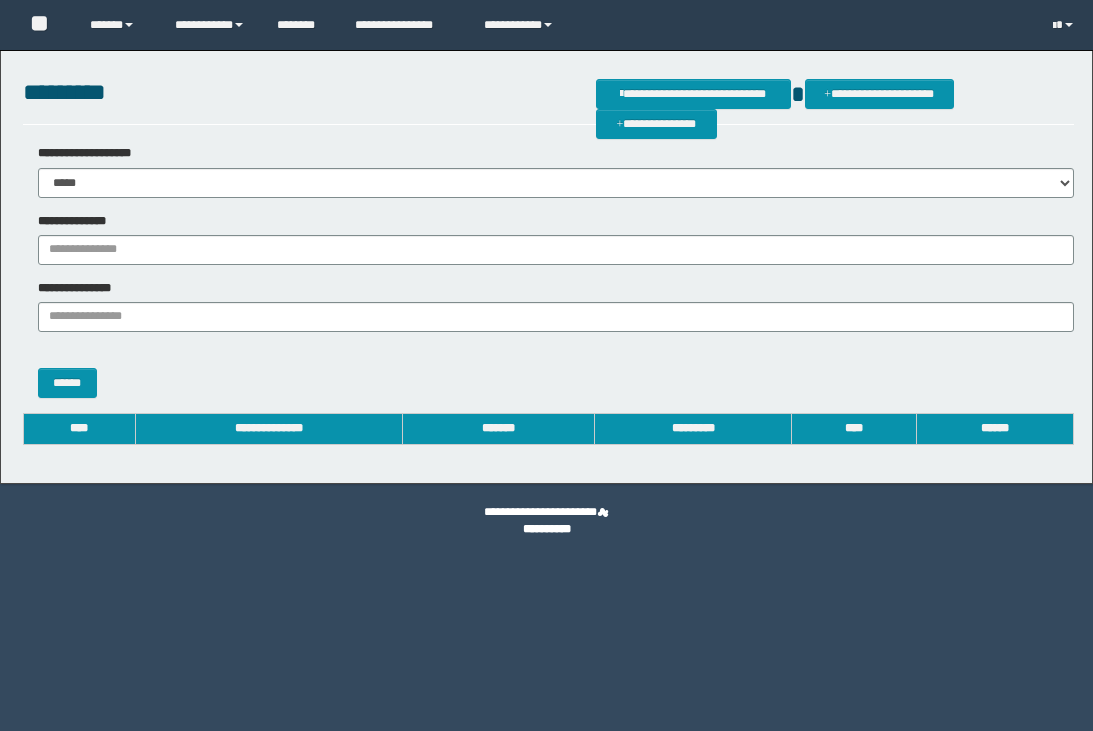 scroll, scrollTop: 0, scrollLeft: 0, axis: both 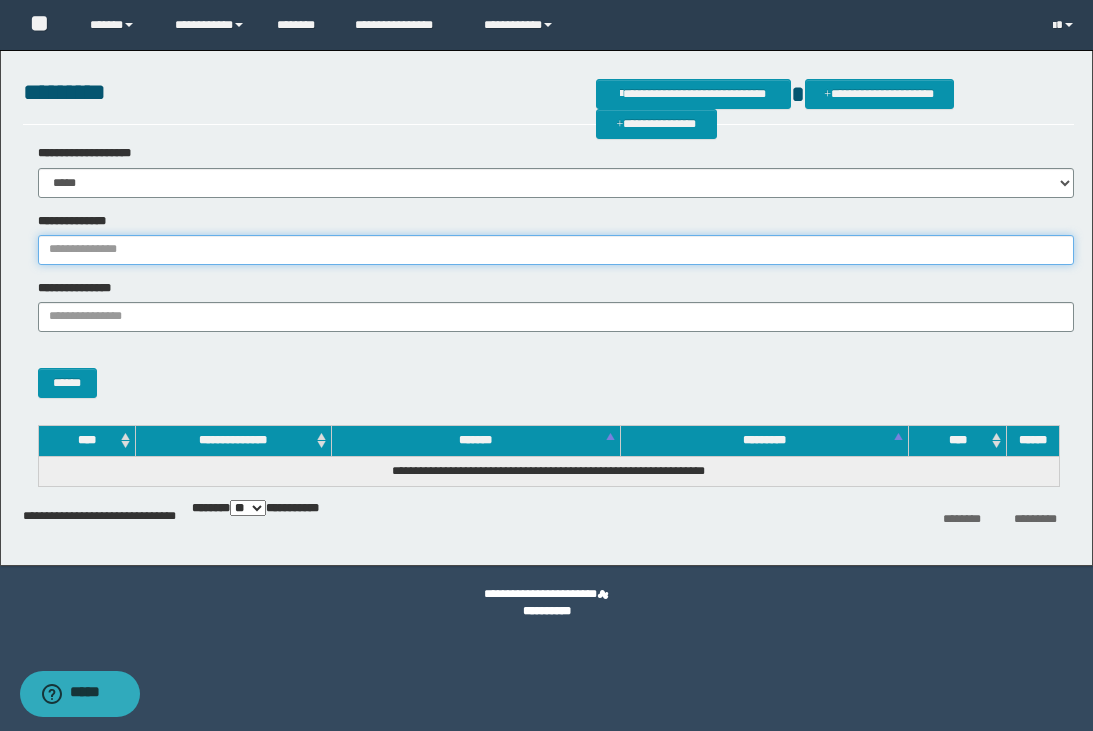 click on "**********" at bounding box center (556, 250) 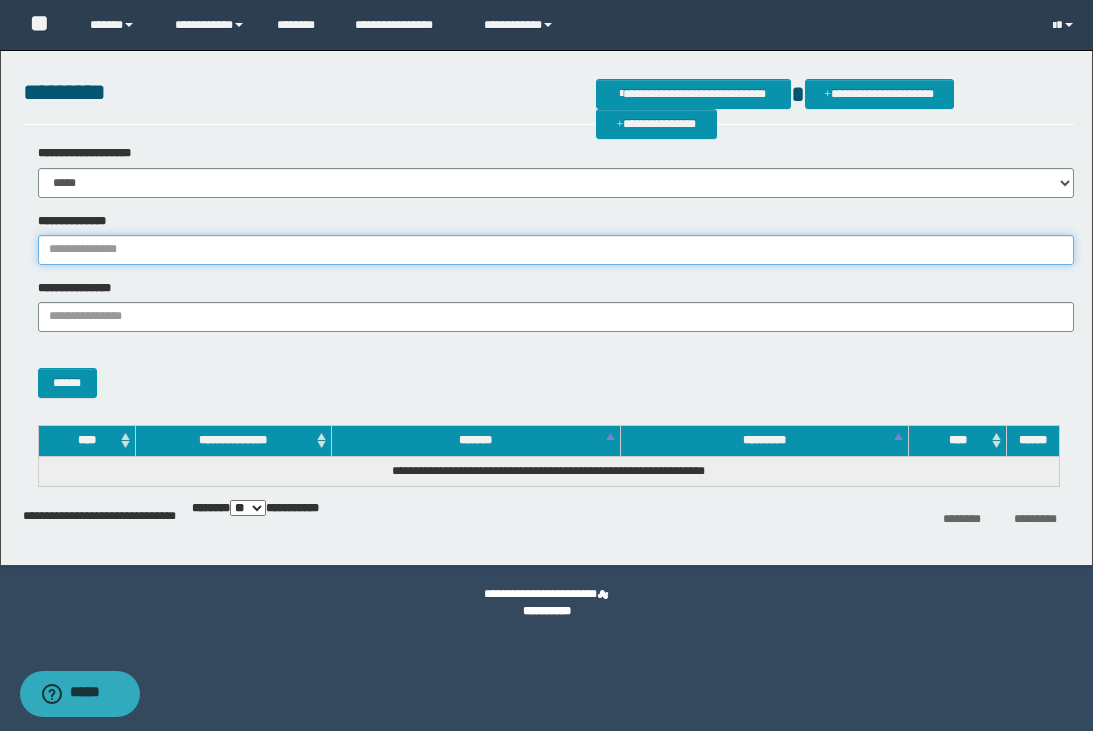 paste on "**********" 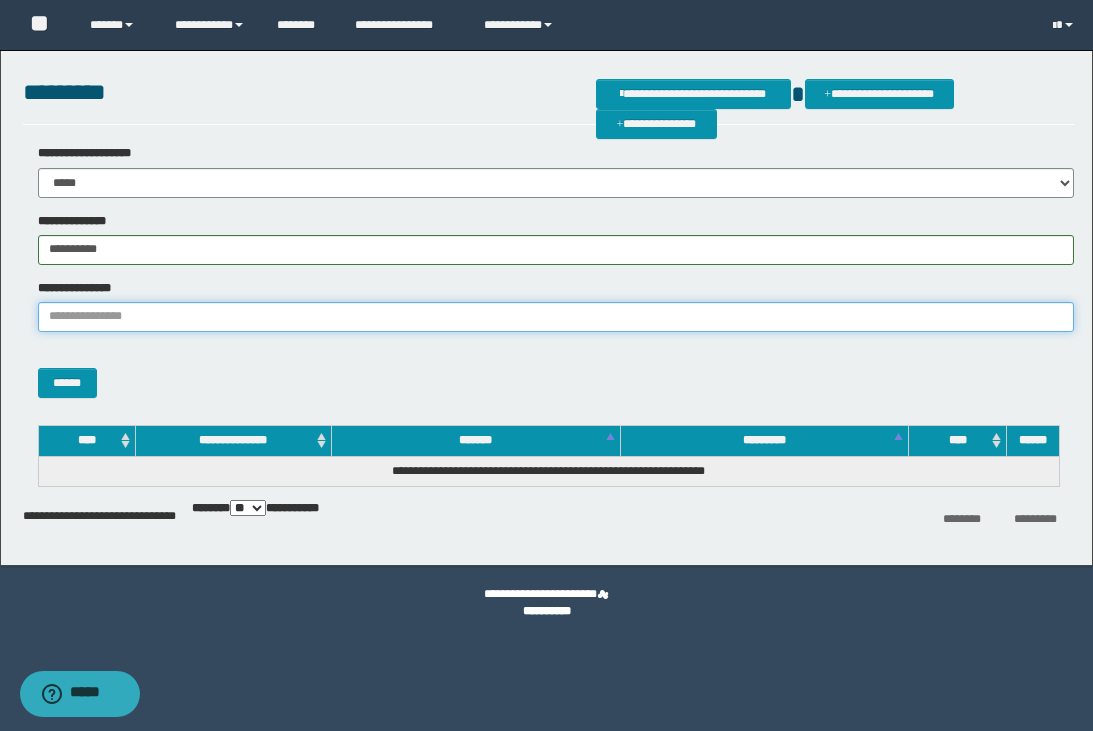 drag, startPoint x: 146, startPoint y: 327, endPoint x: 153, endPoint y: 319, distance: 10.630146 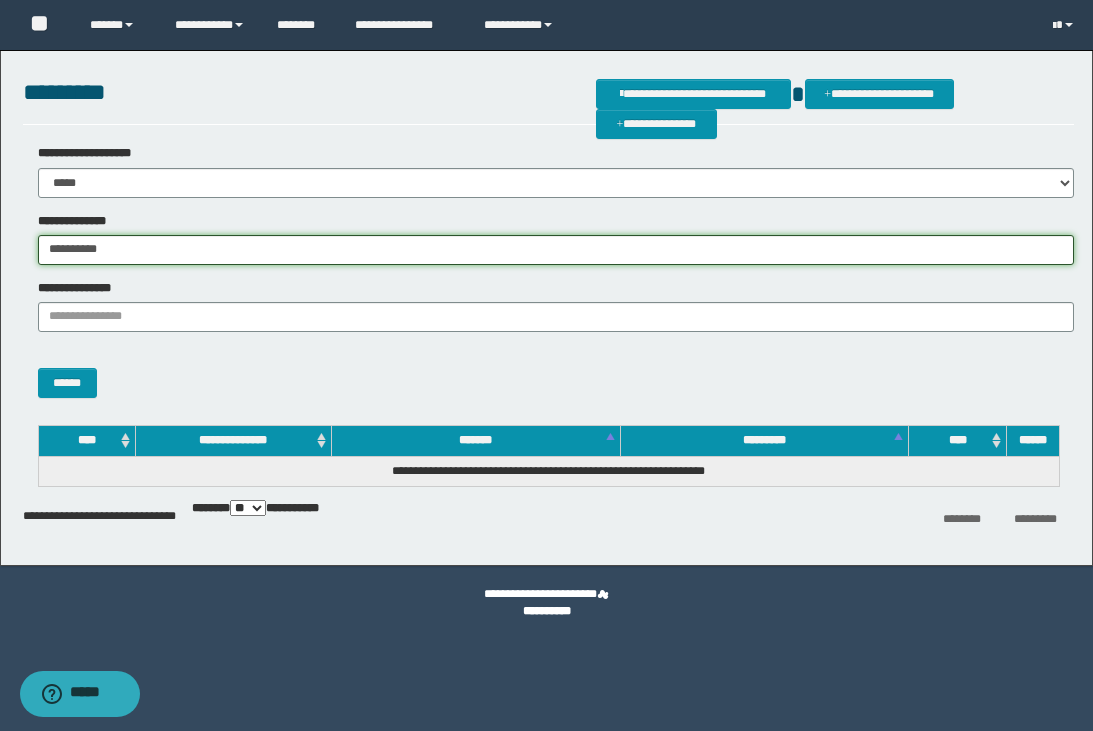drag, startPoint x: 36, startPoint y: 240, endPoint x: 5, endPoint y: 239, distance: 31.016125 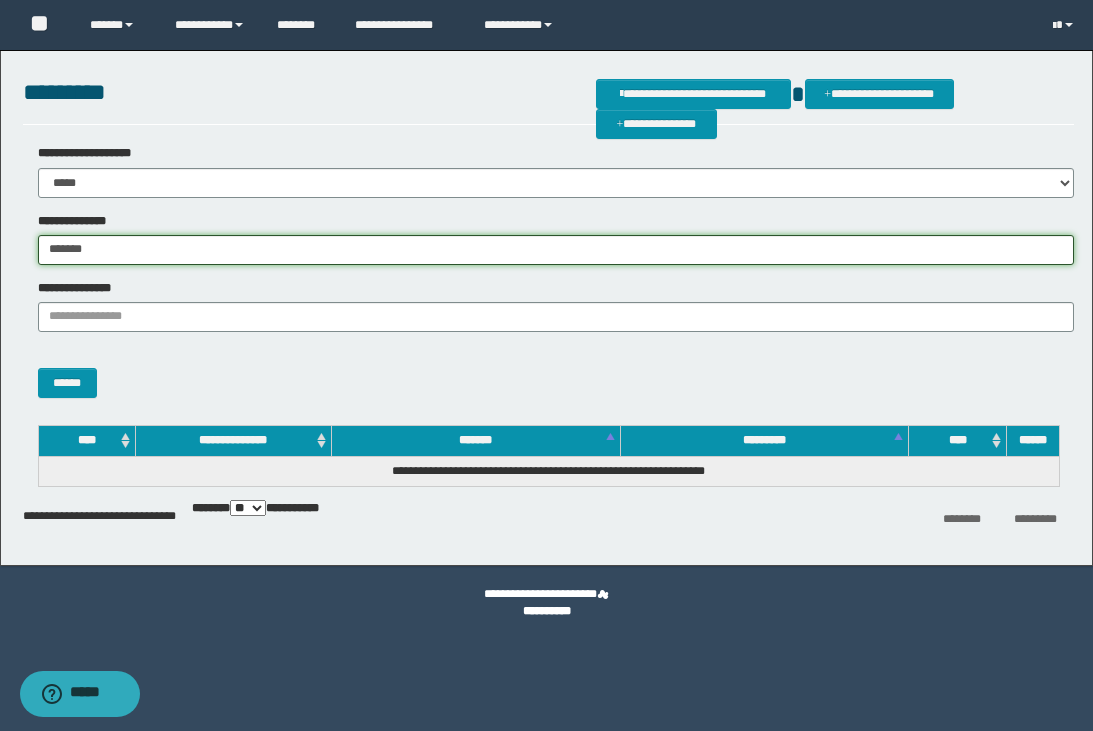 type on "*******" 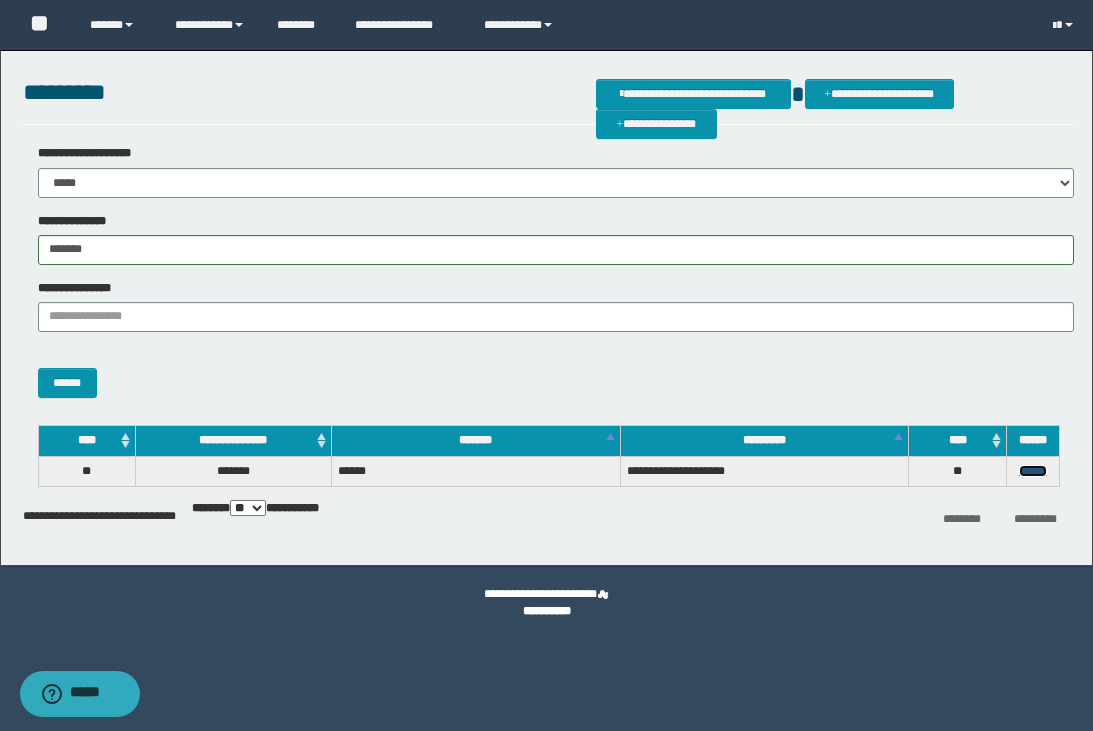 click on "******" at bounding box center (1033, 471) 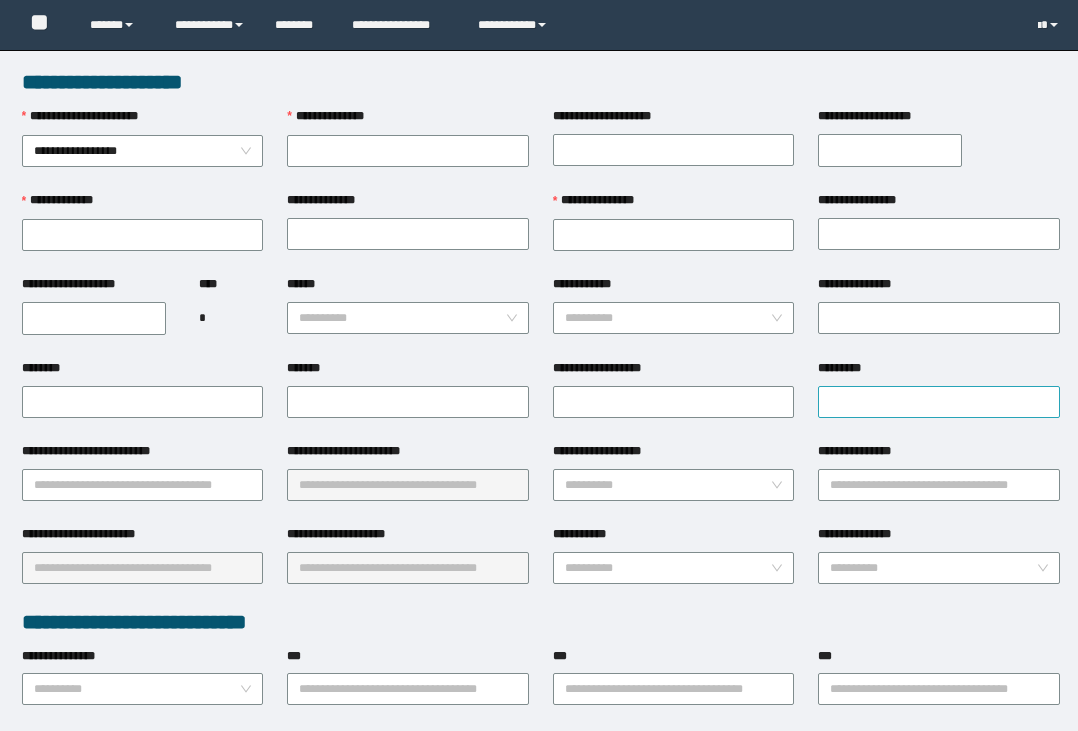 scroll, scrollTop: 0, scrollLeft: 0, axis: both 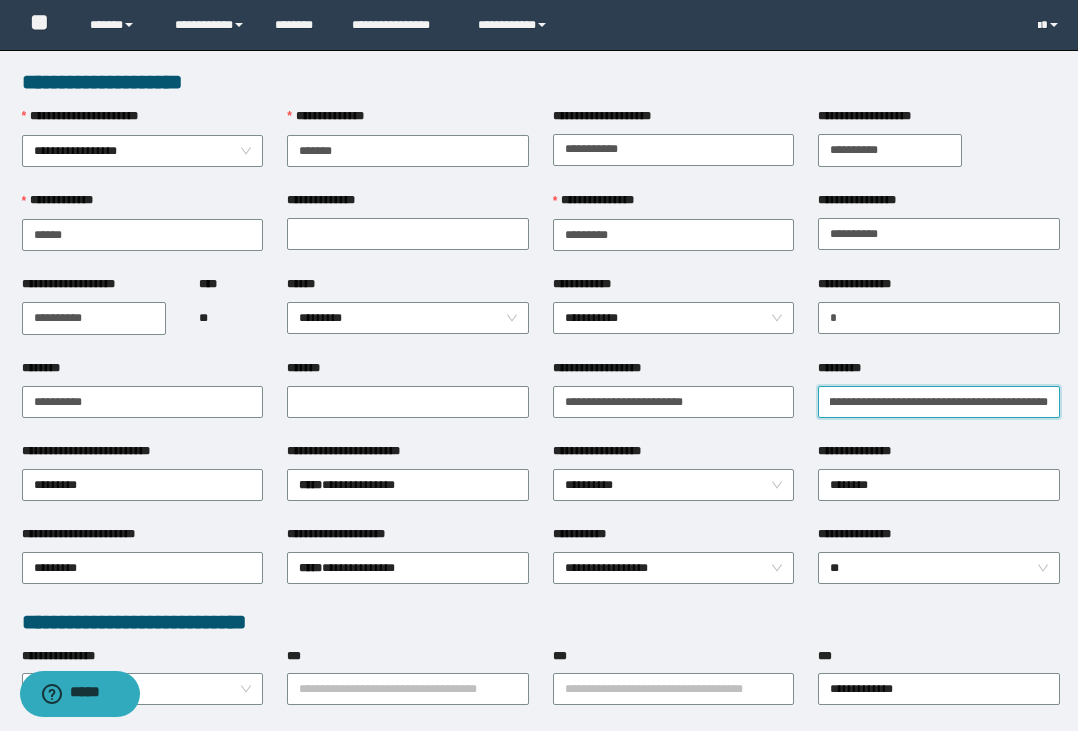 drag, startPoint x: 828, startPoint y: 402, endPoint x: 1112, endPoint y: 402, distance: 284 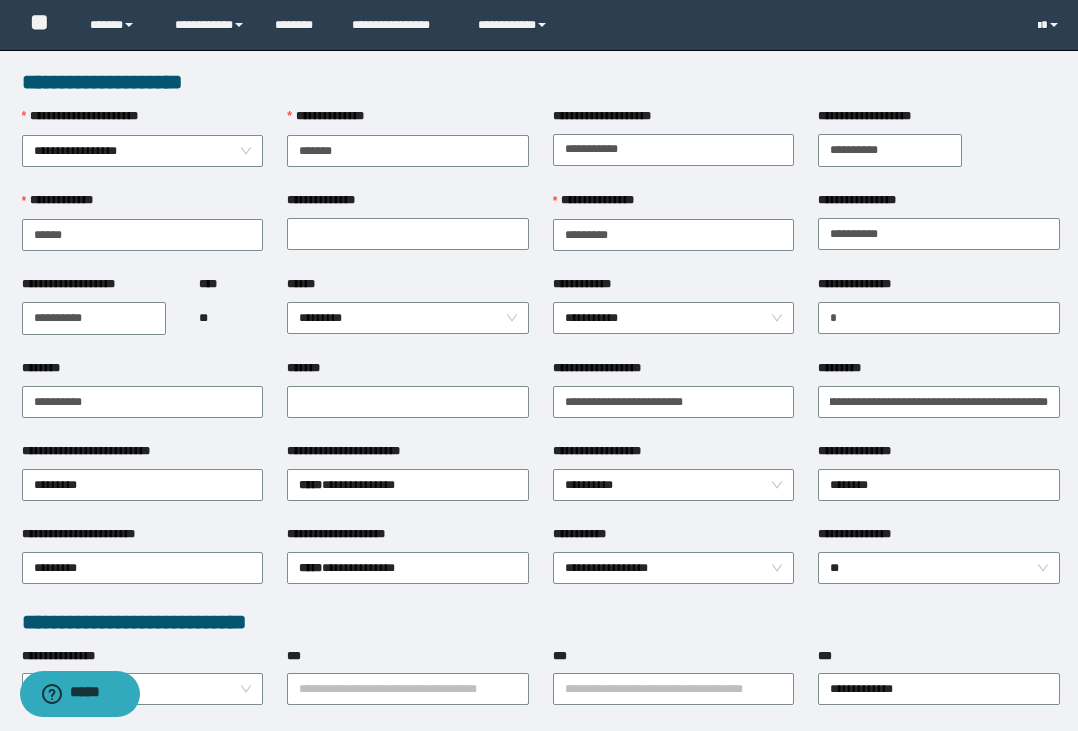 scroll, scrollTop: 0, scrollLeft: 0, axis: both 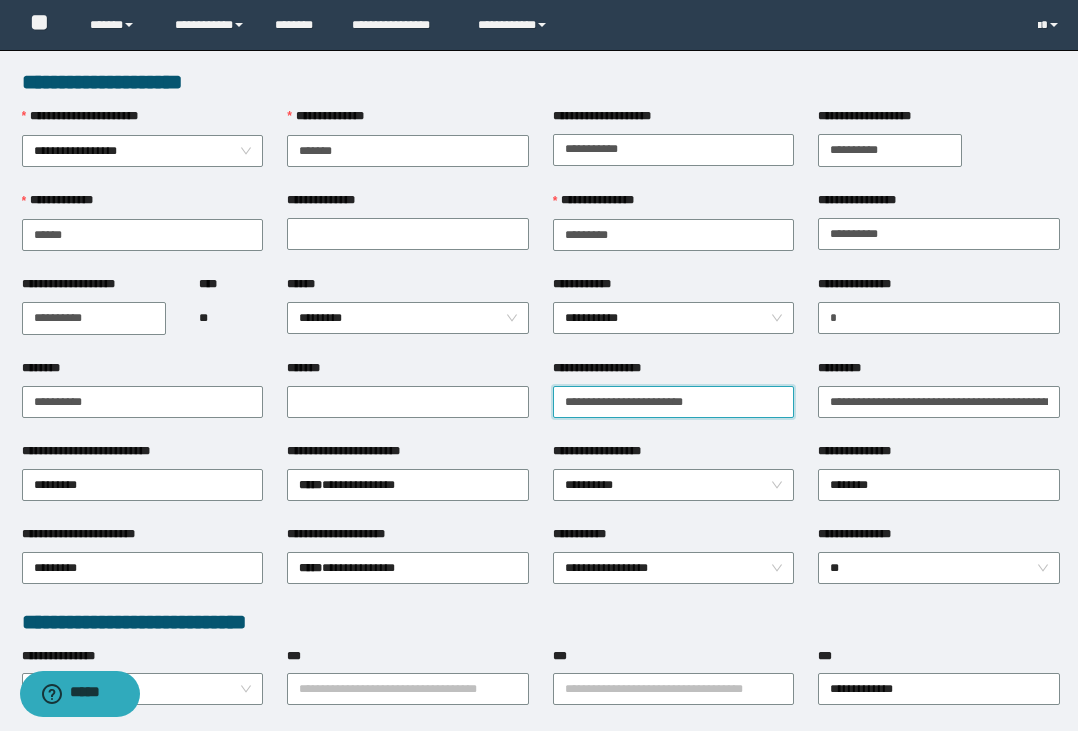 drag, startPoint x: 631, startPoint y: 405, endPoint x: 595, endPoint y: 410, distance: 36.345562 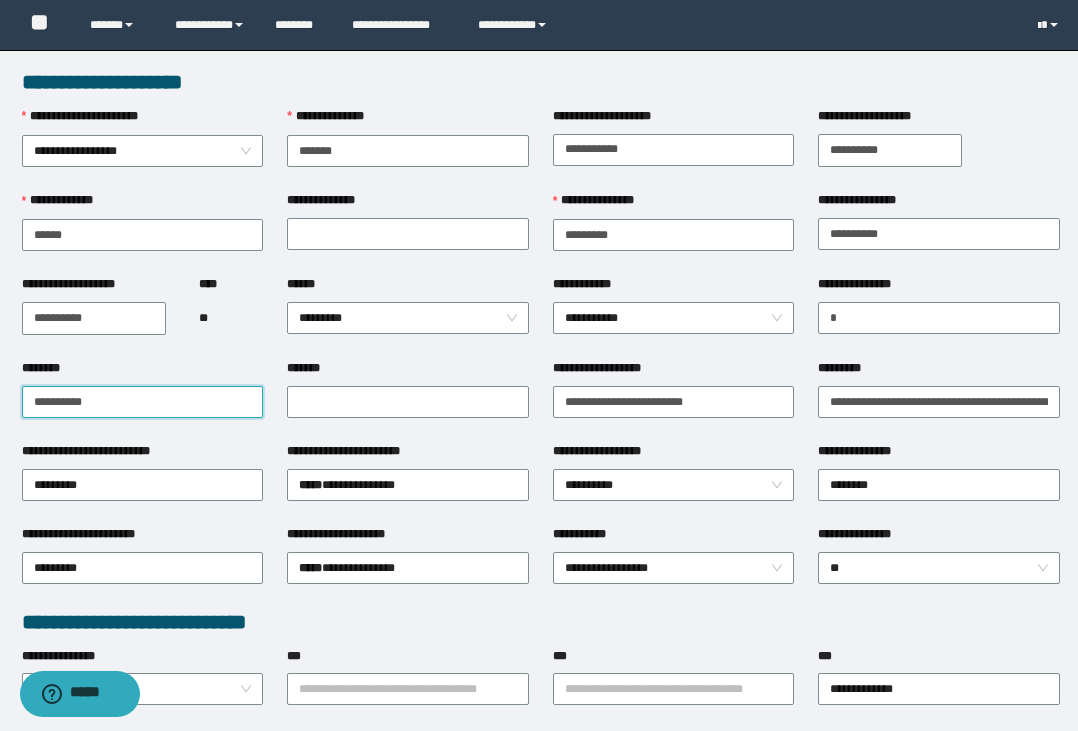 click on "********" at bounding box center [143, 402] 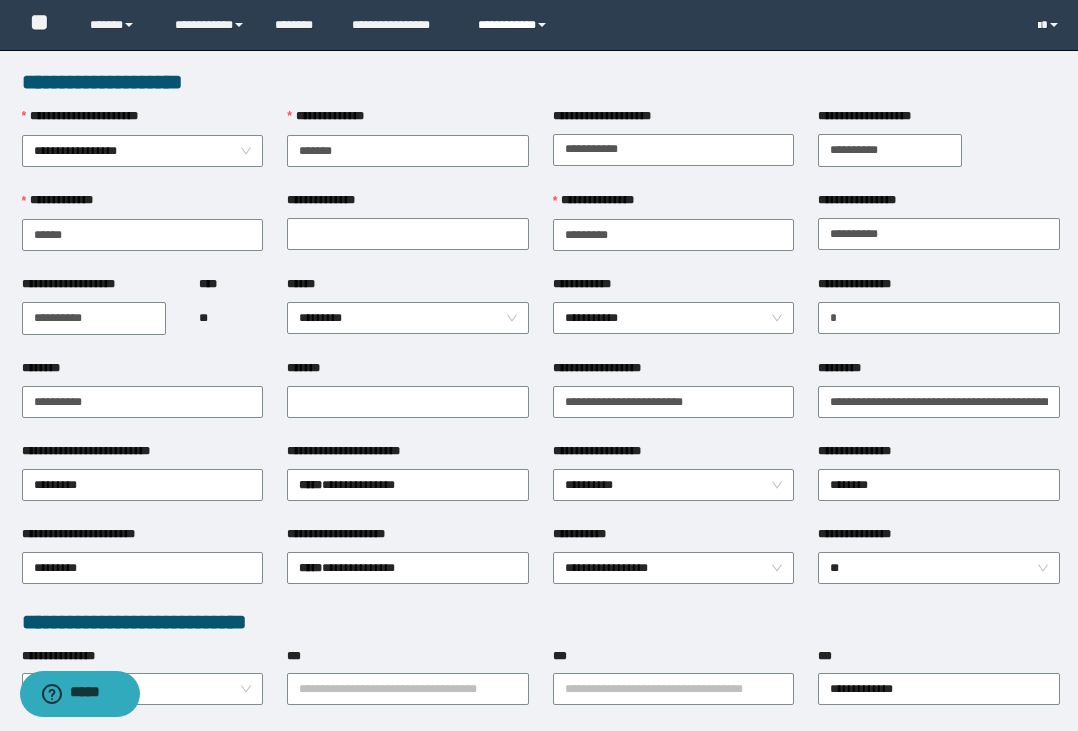 drag, startPoint x: 499, startPoint y: 33, endPoint x: 526, endPoint y: 57, distance: 36.124783 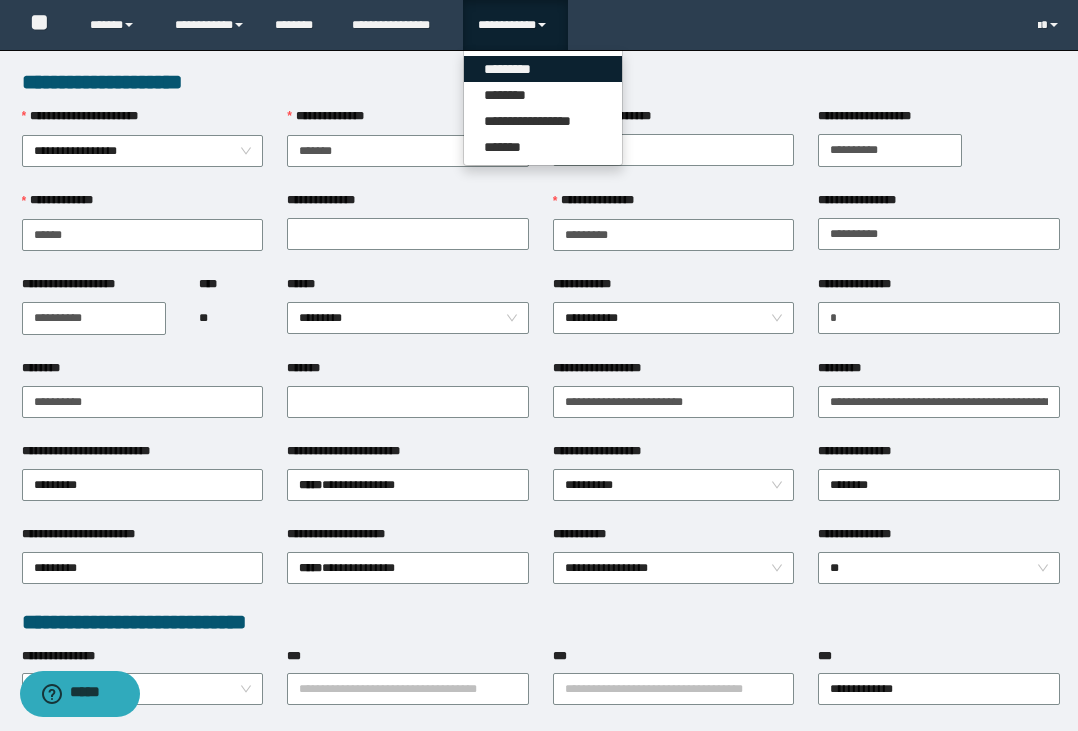drag, startPoint x: 509, startPoint y: 66, endPoint x: 715, endPoint y: 105, distance: 209.65924 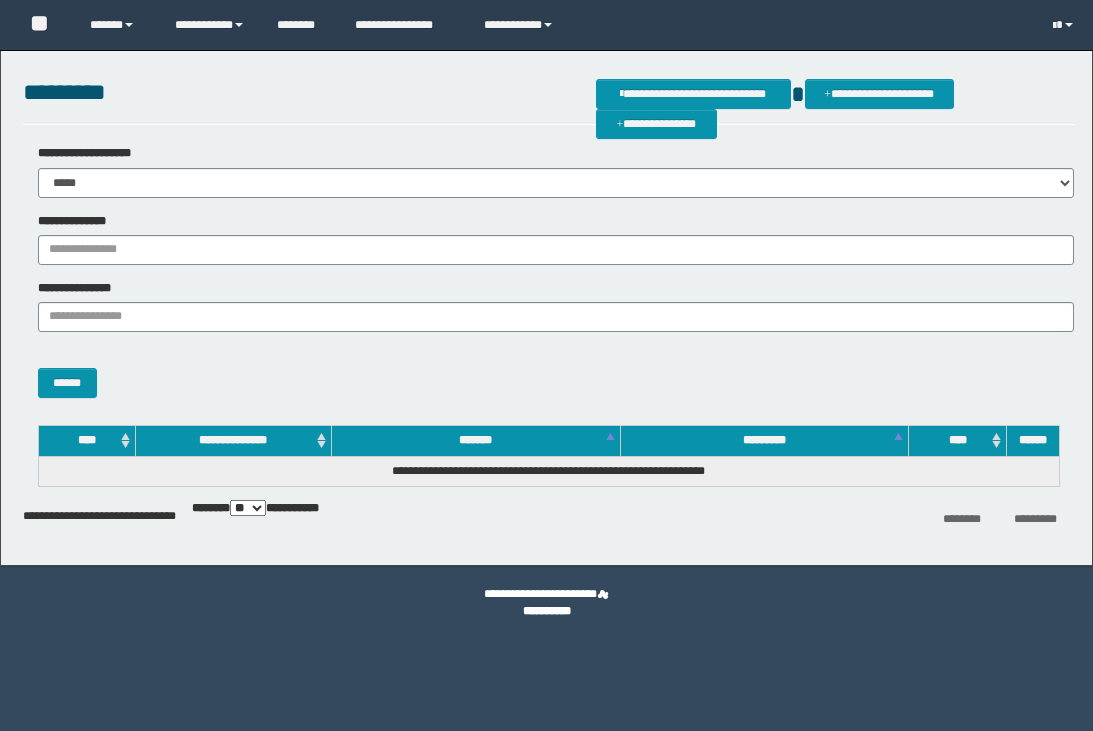scroll, scrollTop: 0, scrollLeft: 0, axis: both 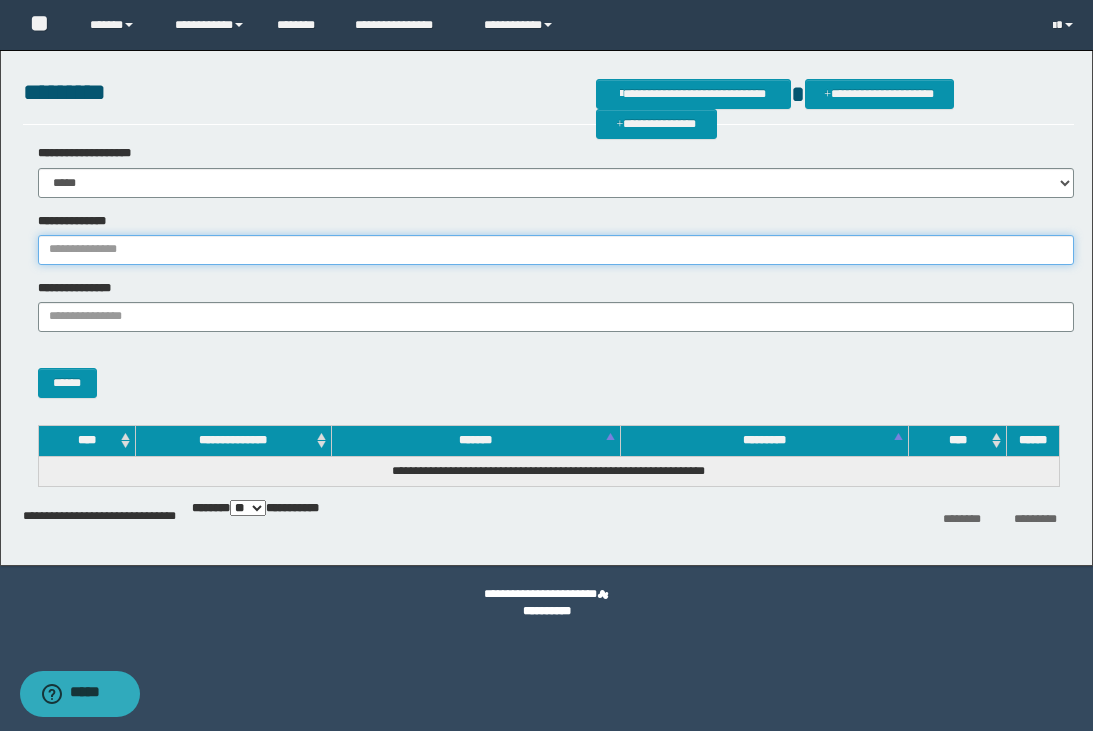 click on "**********" at bounding box center (556, 250) 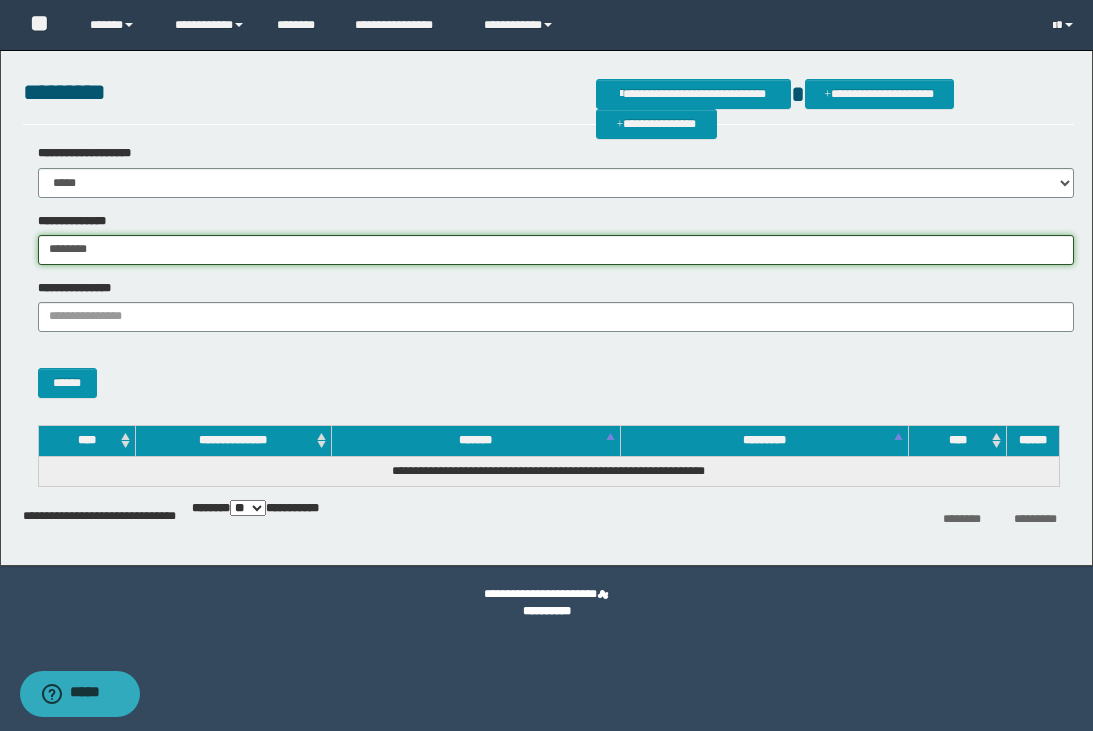 type on "********" 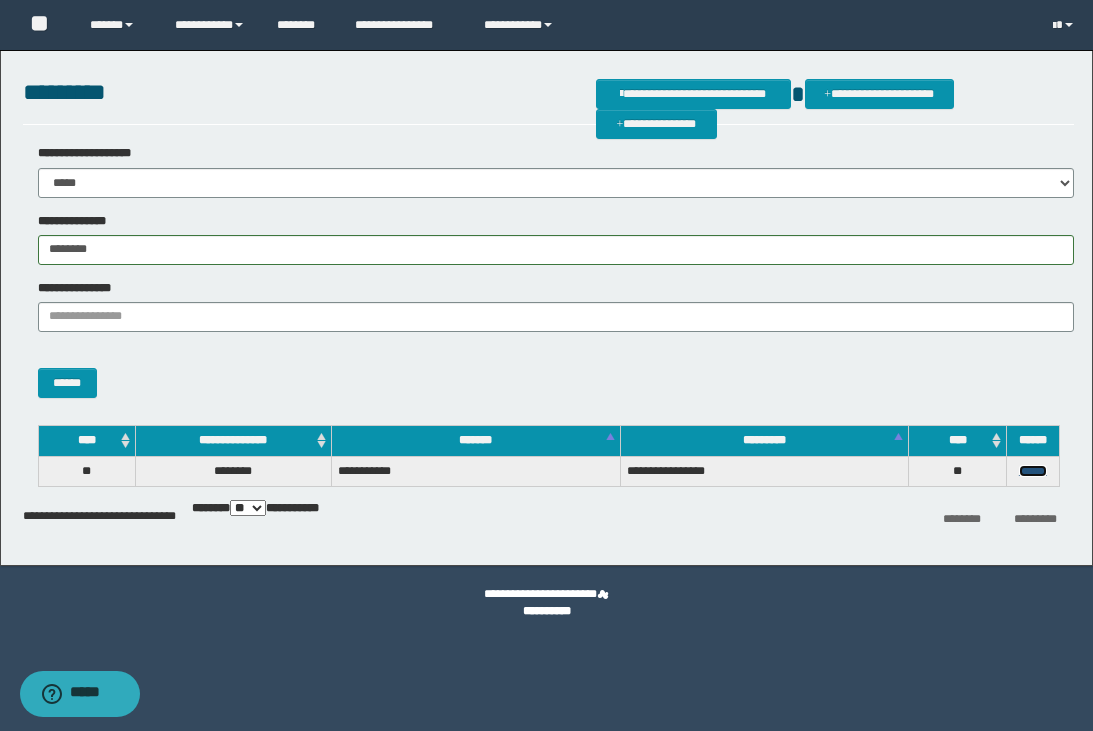 click on "******" at bounding box center [1033, 471] 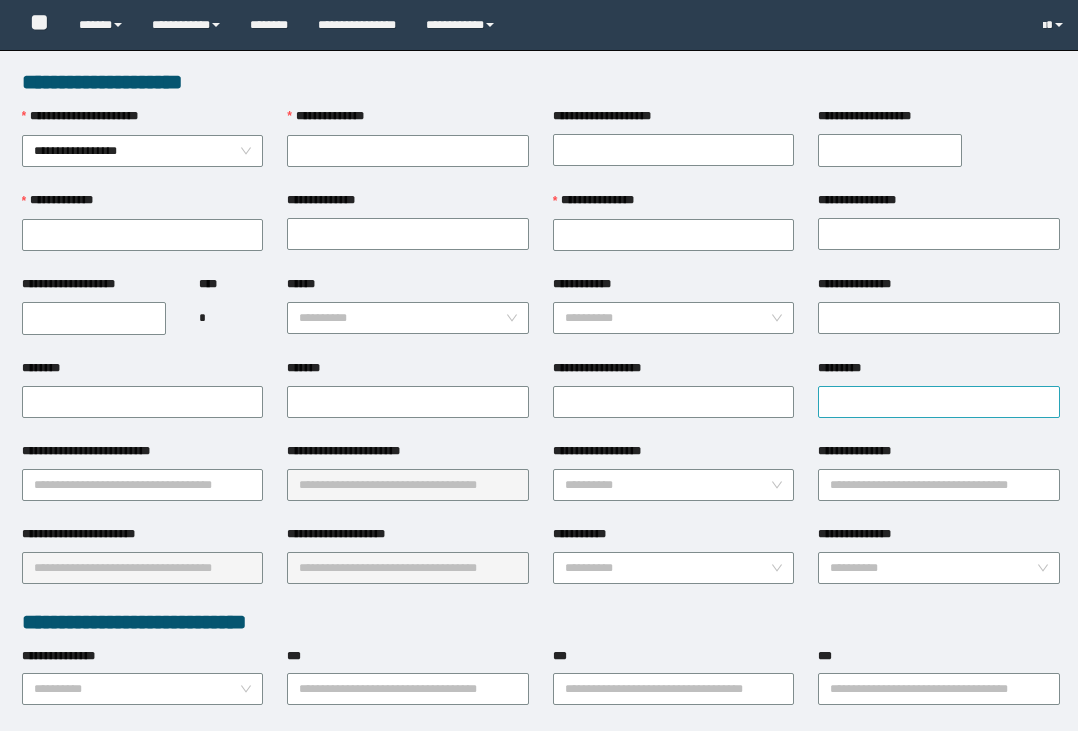 scroll, scrollTop: 0, scrollLeft: 0, axis: both 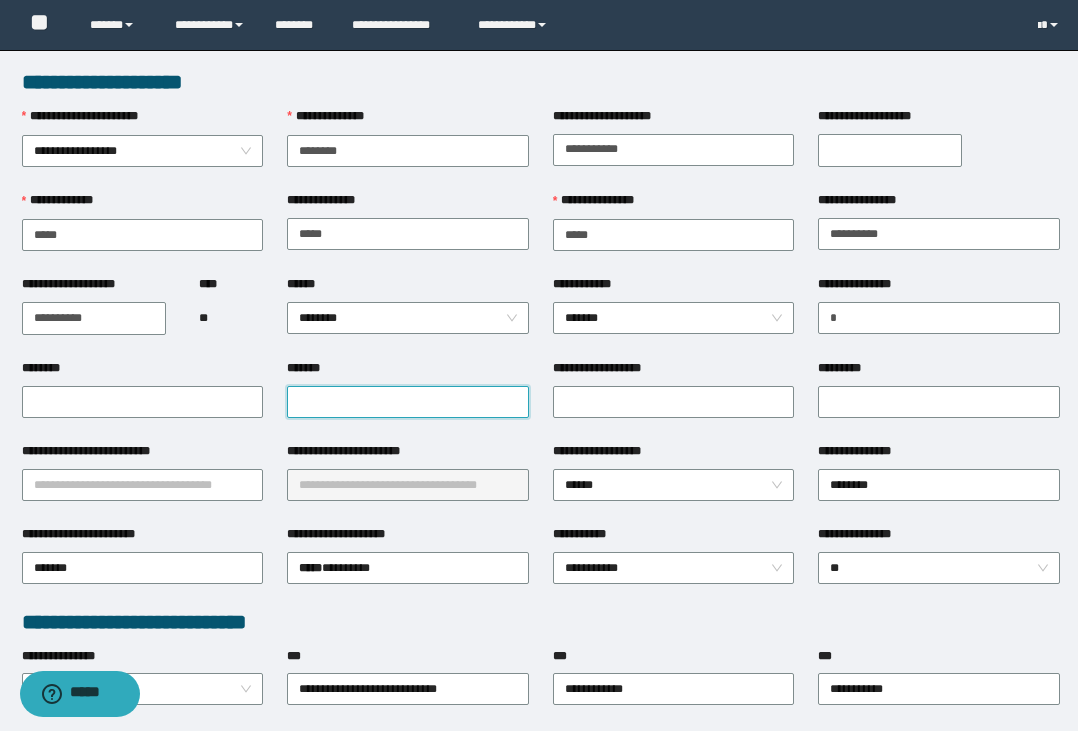 click on "*******" at bounding box center [408, 402] 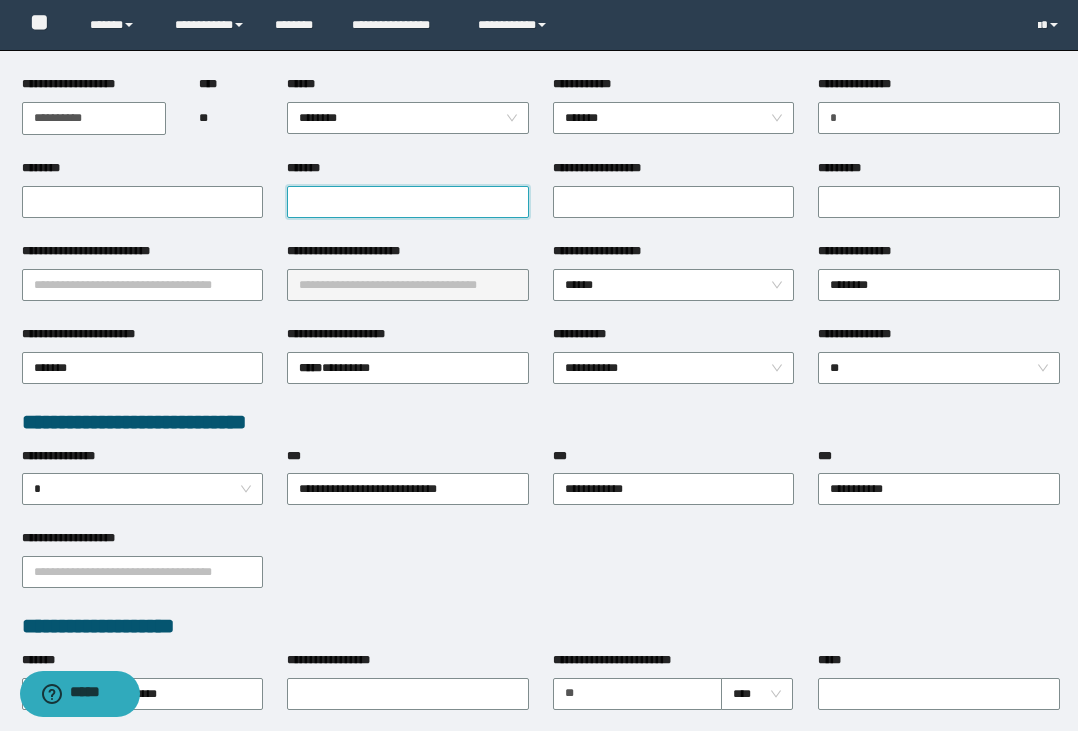 scroll, scrollTop: 100, scrollLeft: 0, axis: vertical 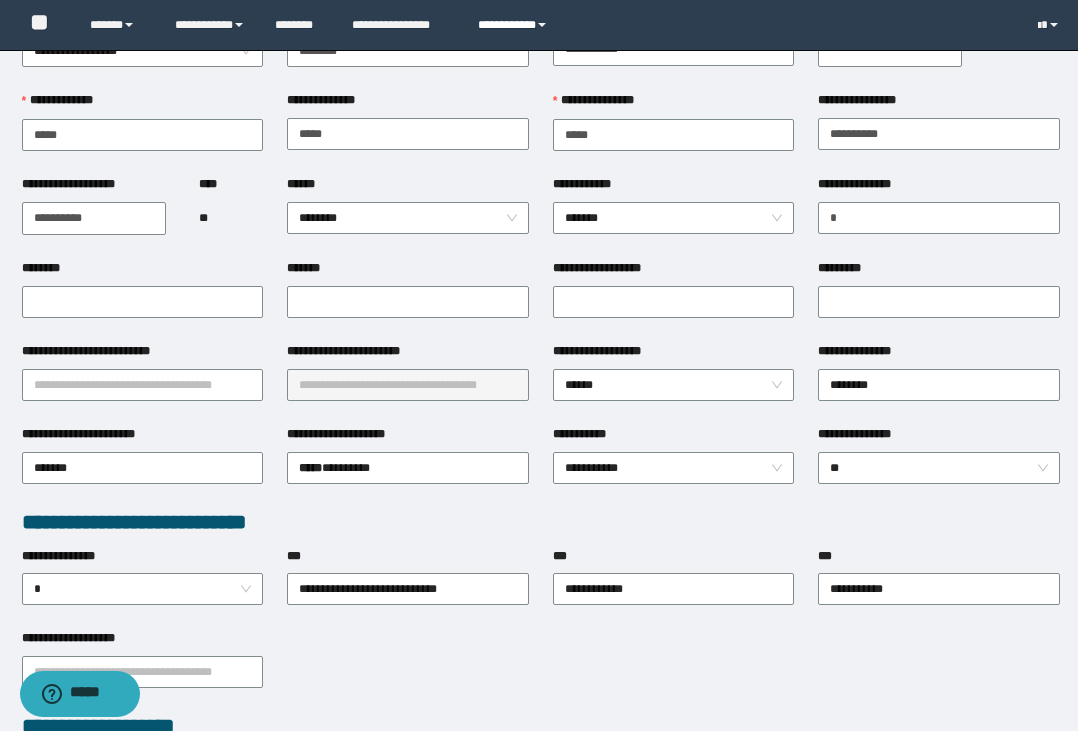 click on "**********" at bounding box center [515, 25] 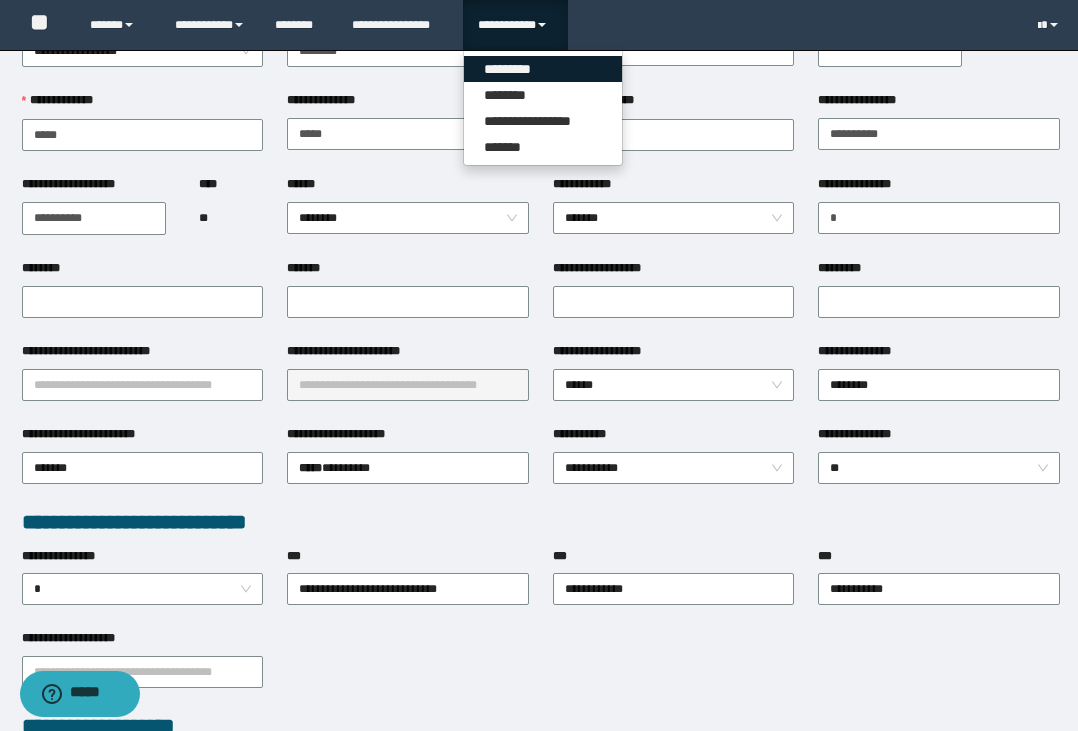 drag, startPoint x: 507, startPoint y: 60, endPoint x: 561, endPoint y: 68, distance: 54.589375 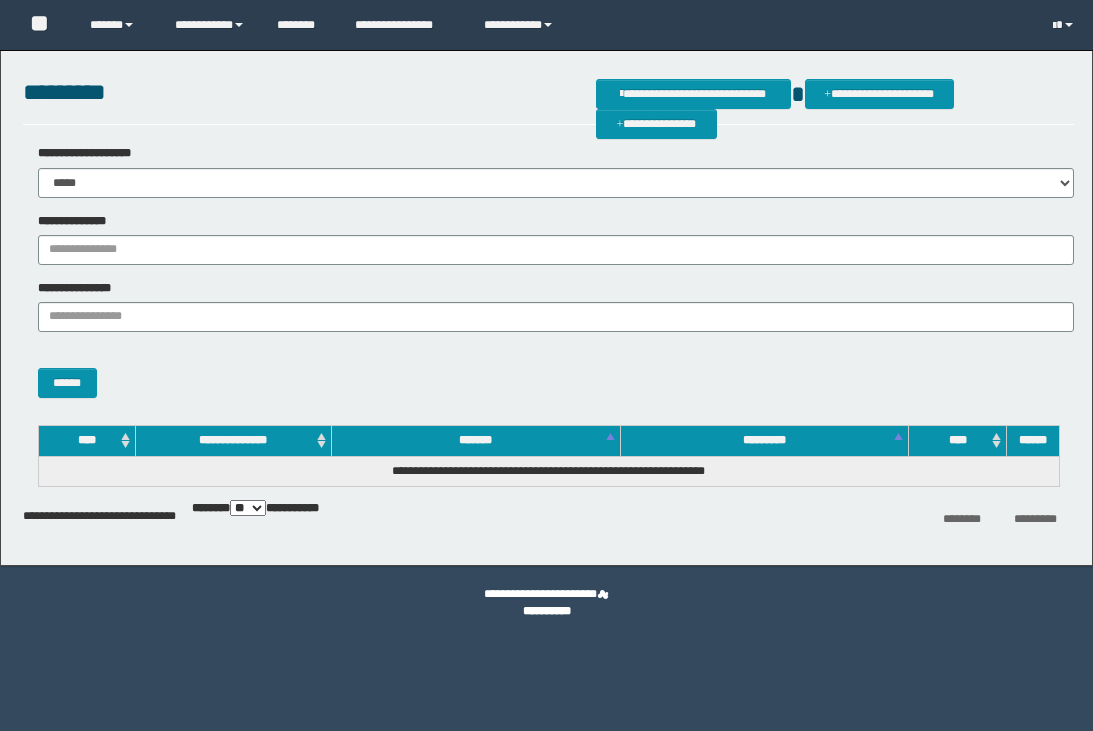 scroll, scrollTop: 0, scrollLeft: 0, axis: both 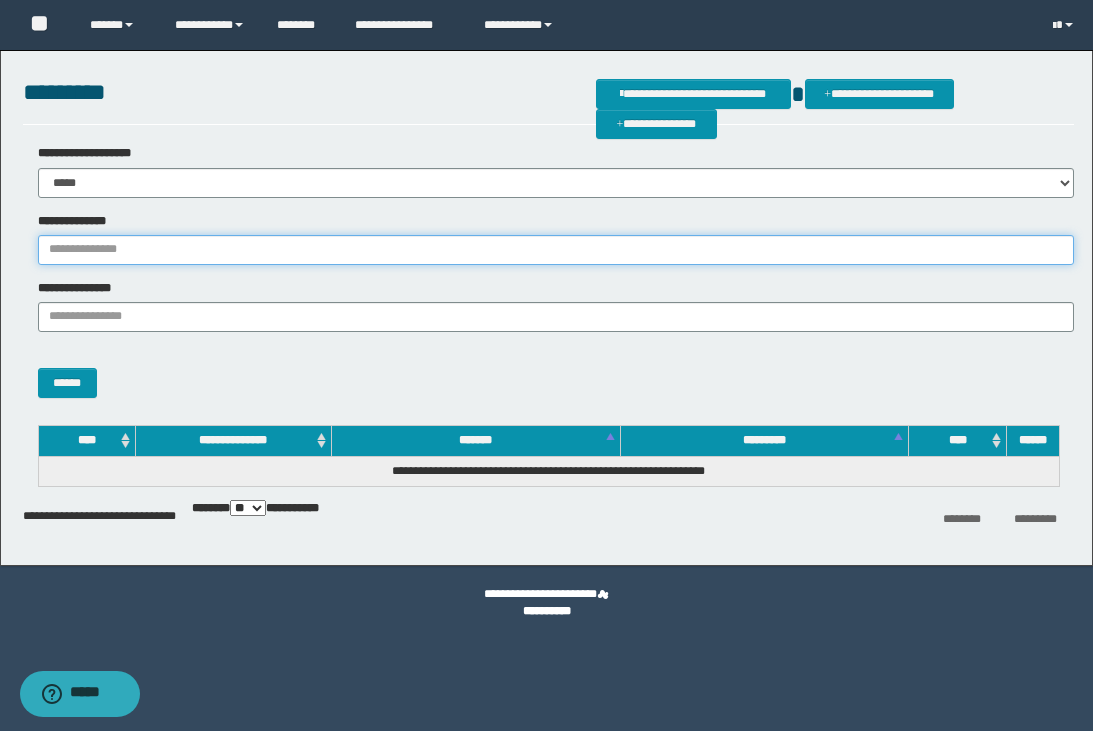 drag, startPoint x: 135, startPoint y: 242, endPoint x: 146, endPoint y: 251, distance: 14.21267 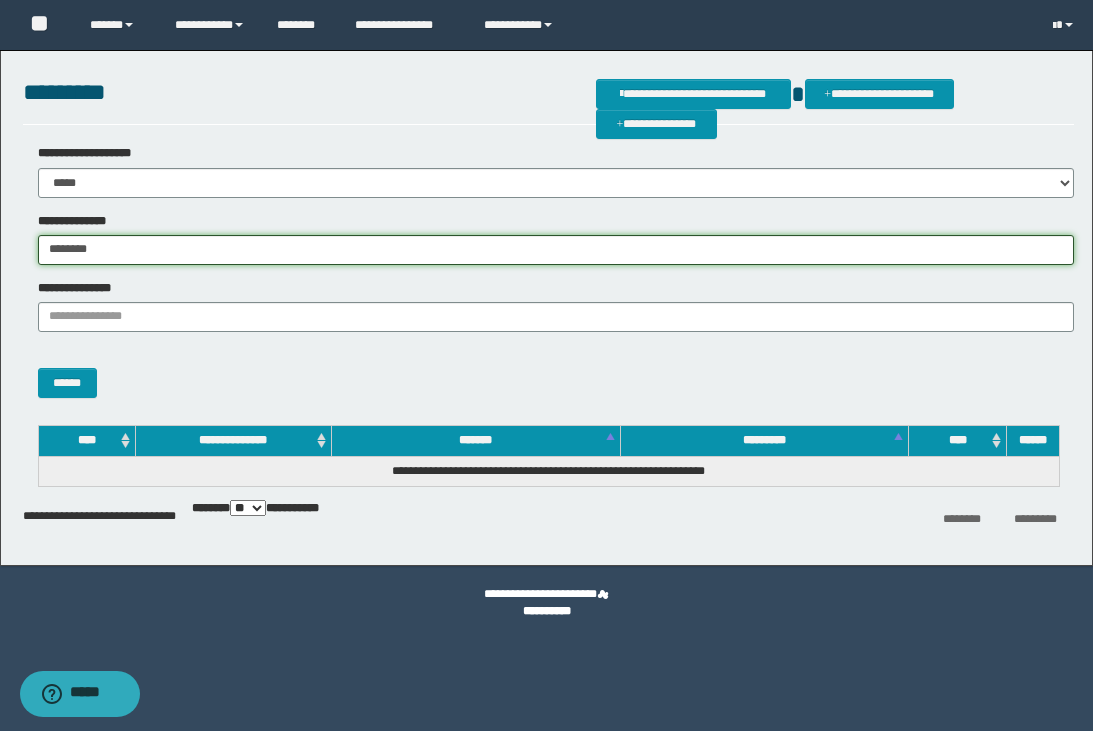 type on "********" 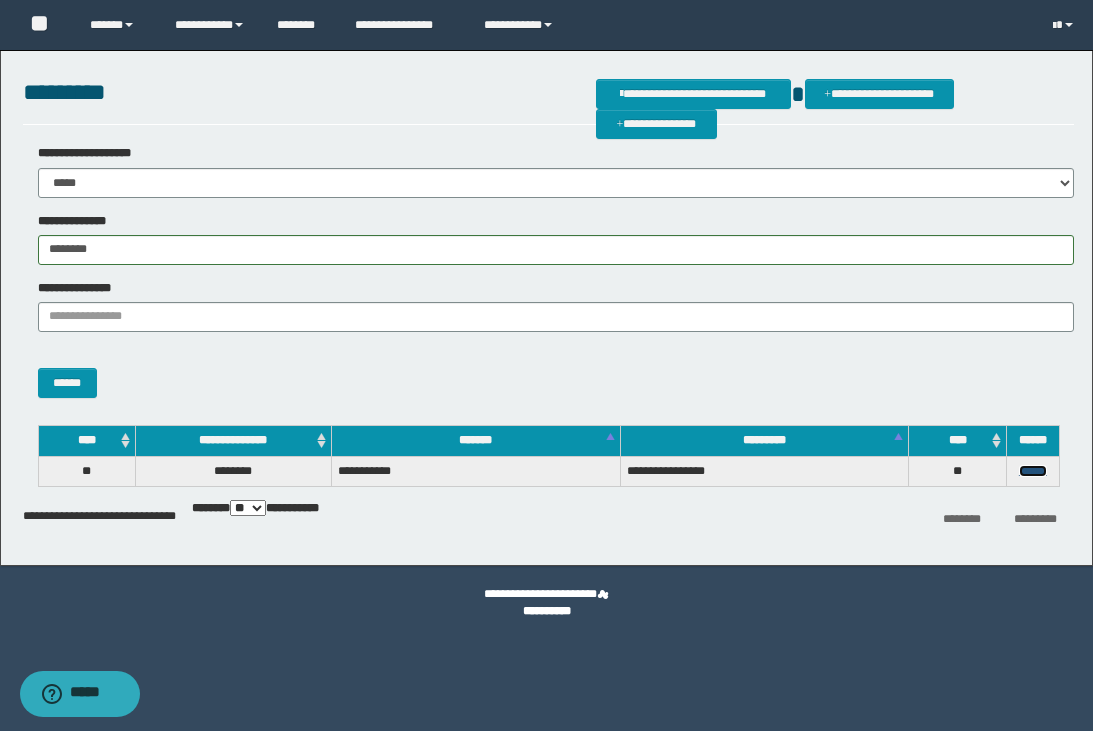 click on "******" at bounding box center (1033, 471) 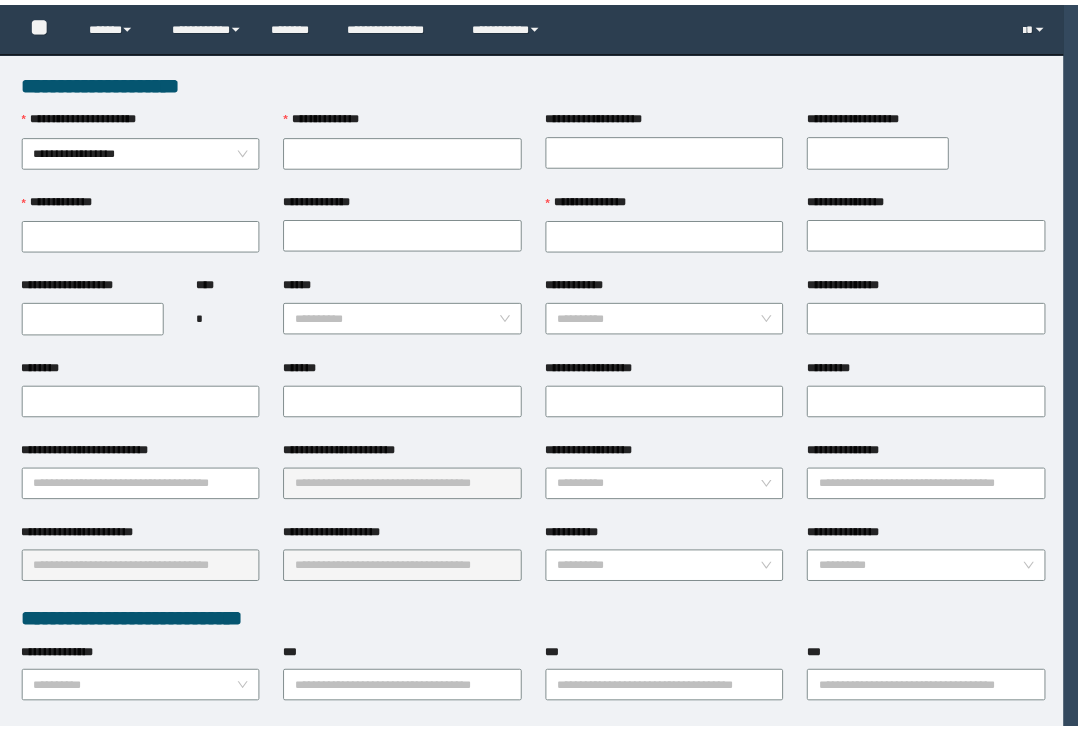 scroll, scrollTop: 0, scrollLeft: 0, axis: both 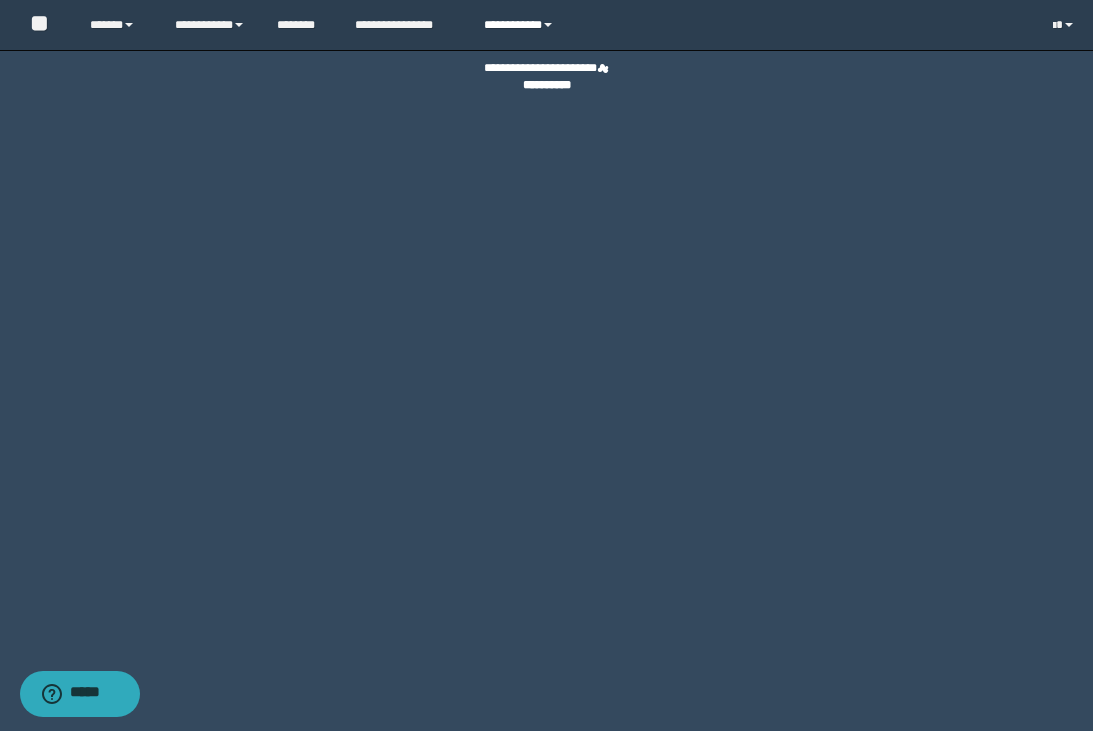 drag, startPoint x: 530, startPoint y: 28, endPoint x: 513, endPoint y: 38, distance: 19.723083 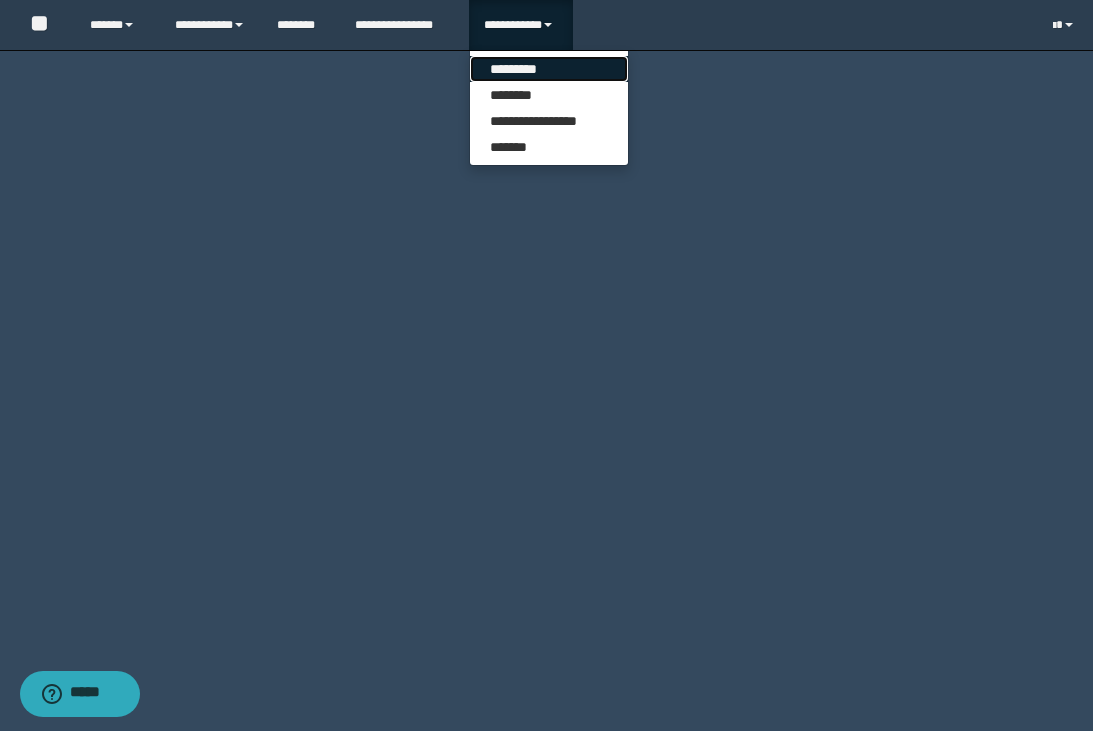 click on "*********" at bounding box center (549, 69) 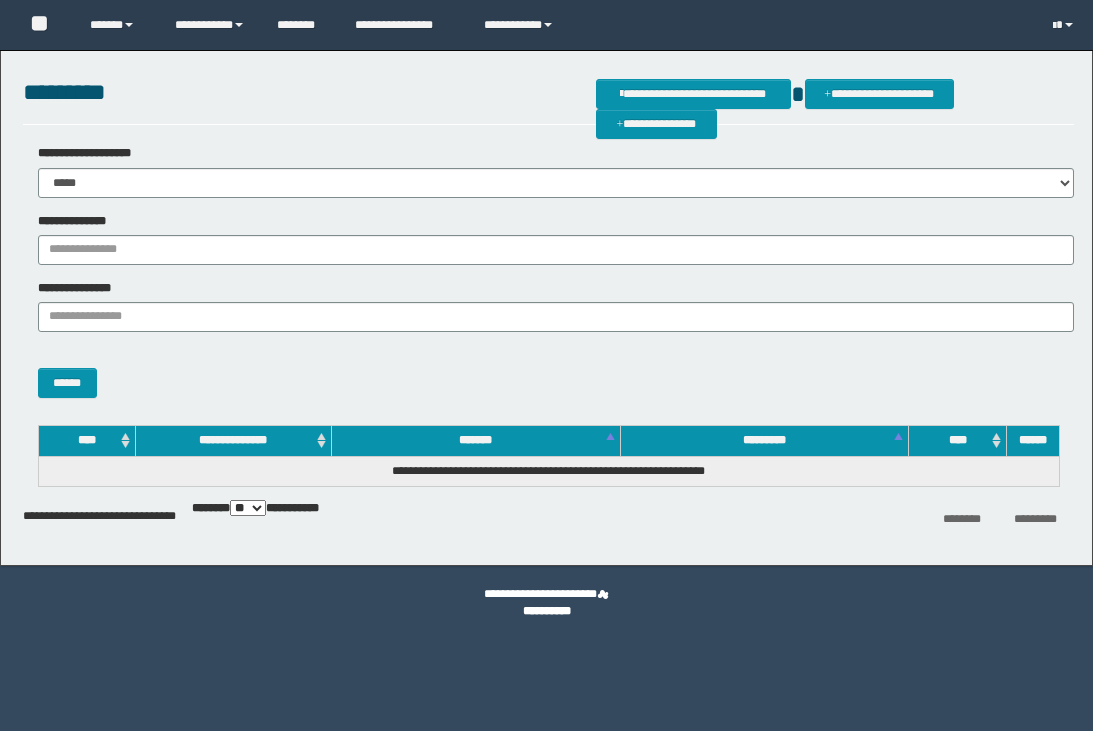 scroll, scrollTop: 0, scrollLeft: 0, axis: both 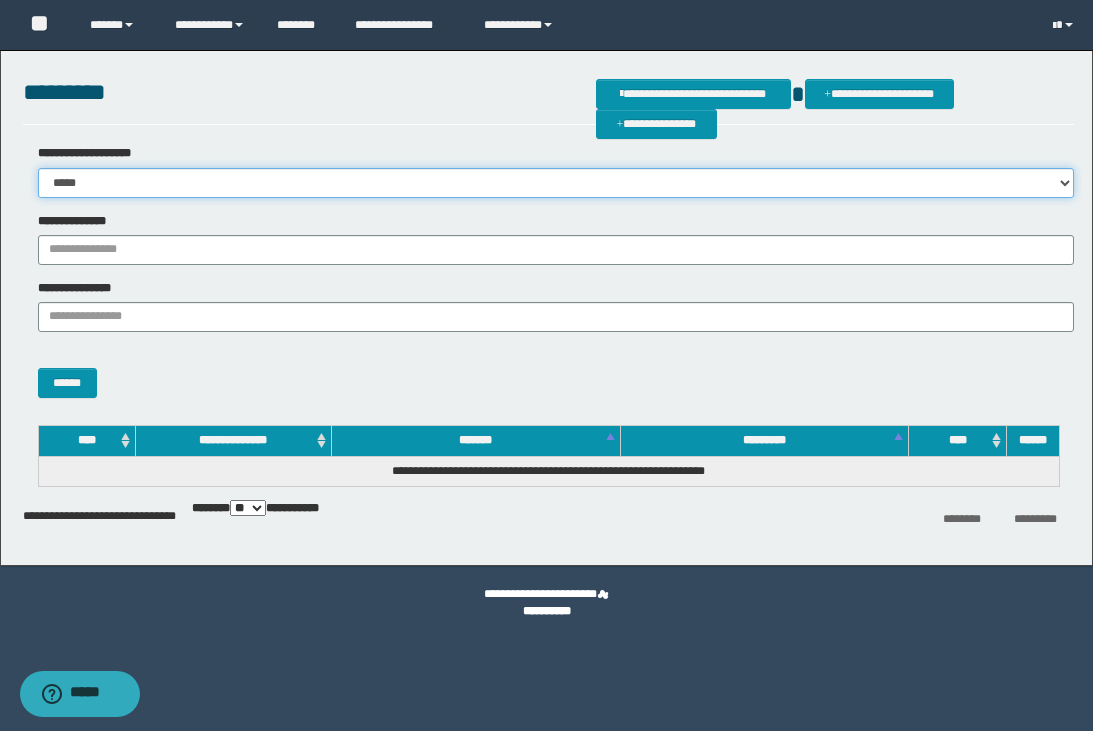 drag, startPoint x: 194, startPoint y: 182, endPoint x: 196, endPoint y: 198, distance: 16.124516 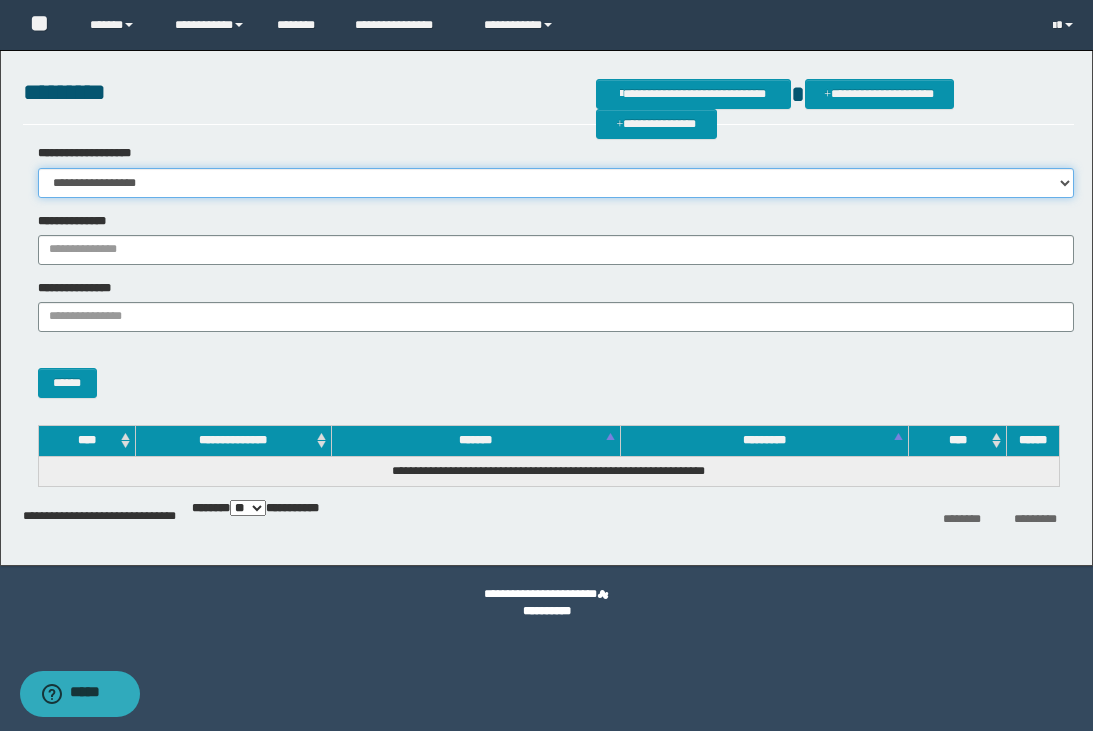 click on "**********" at bounding box center (556, 183) 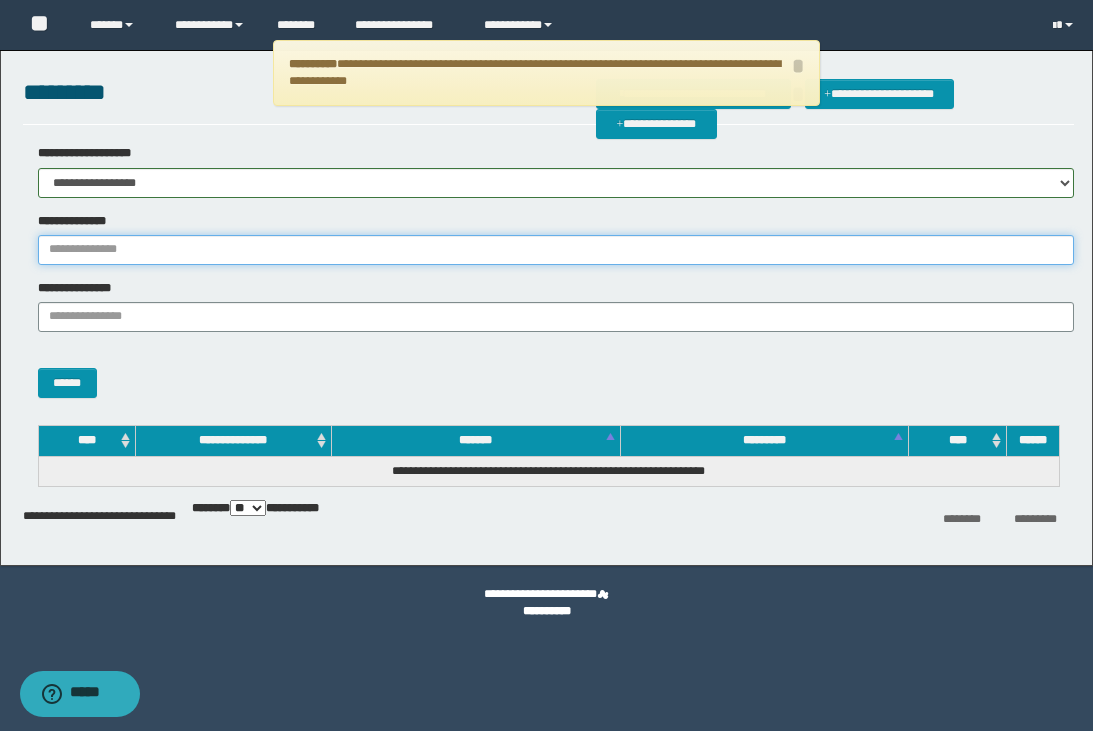 click on "**********" at bounding box center (556, 250) 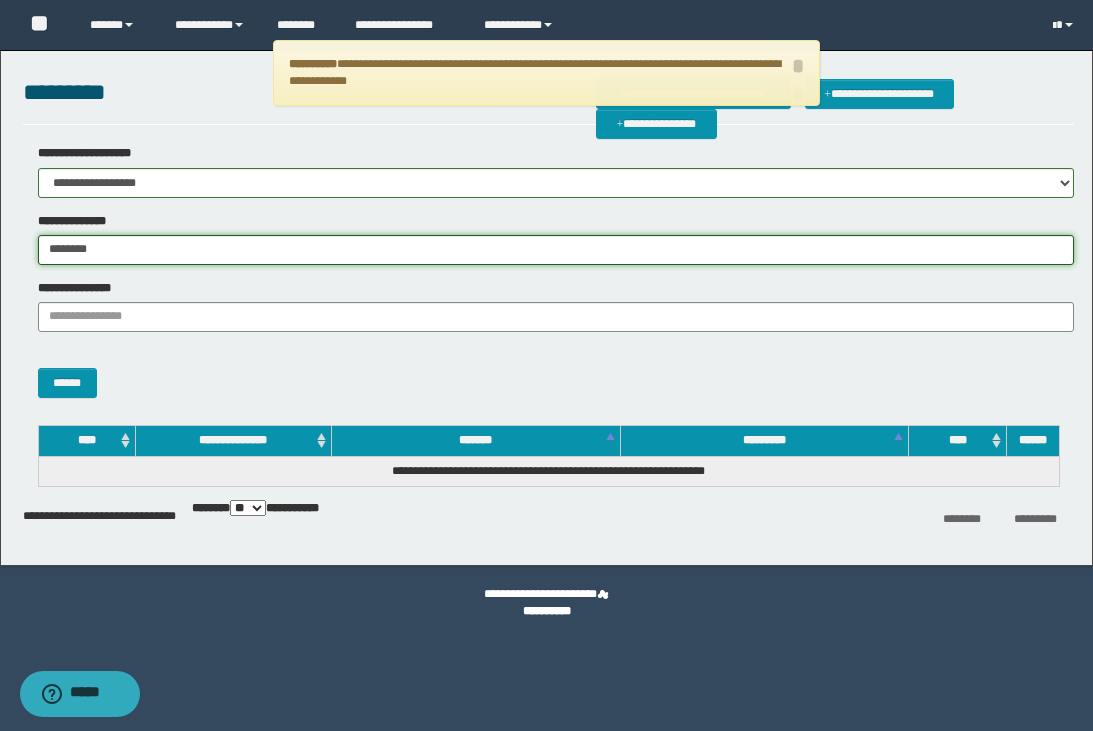 type on "********" 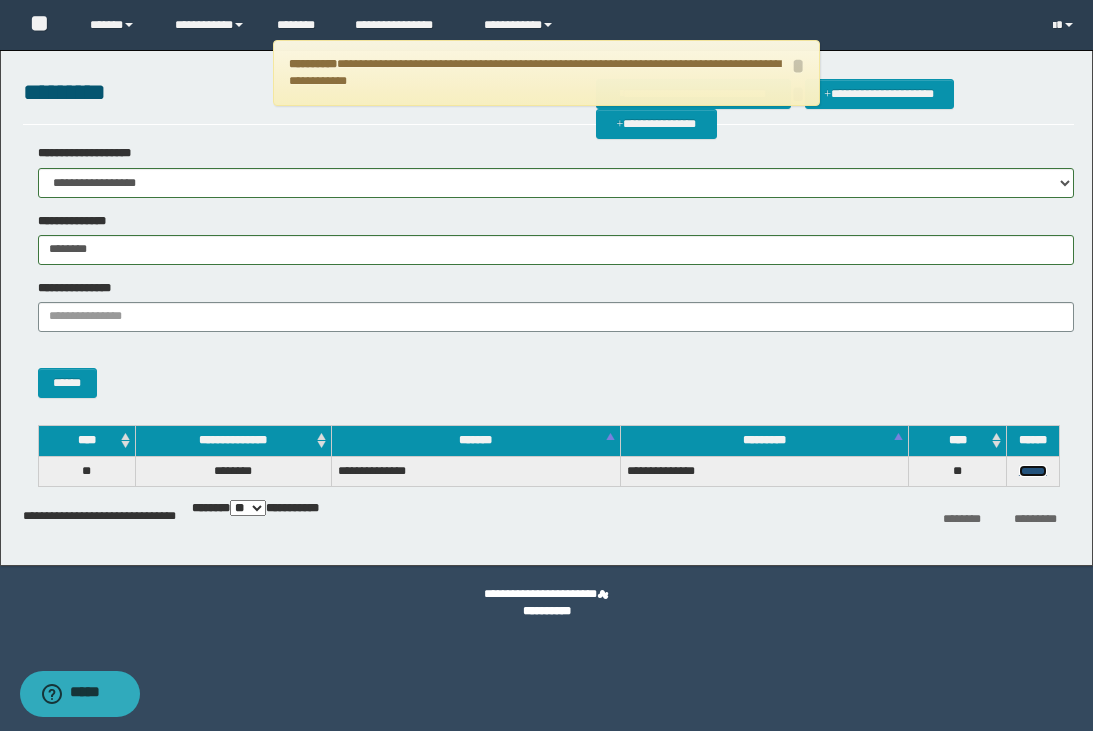 click on "******" at bounding box center [1033, 471] 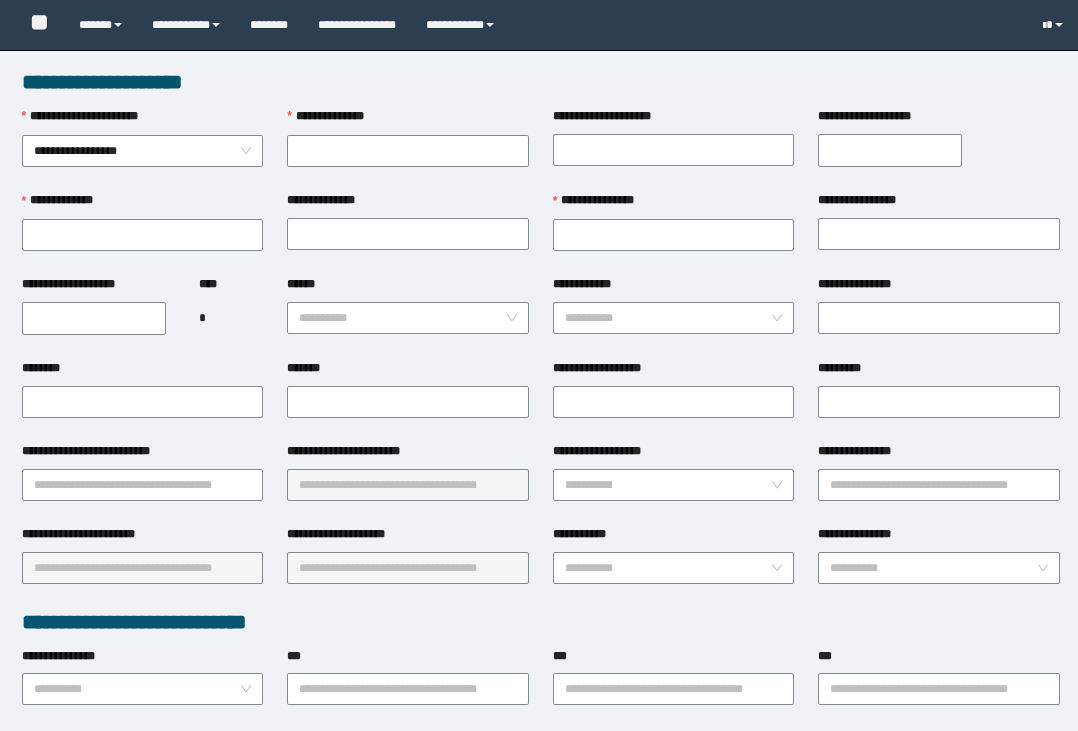 scroll, scrollTop: 0, scrollLeft: 0, axis: both 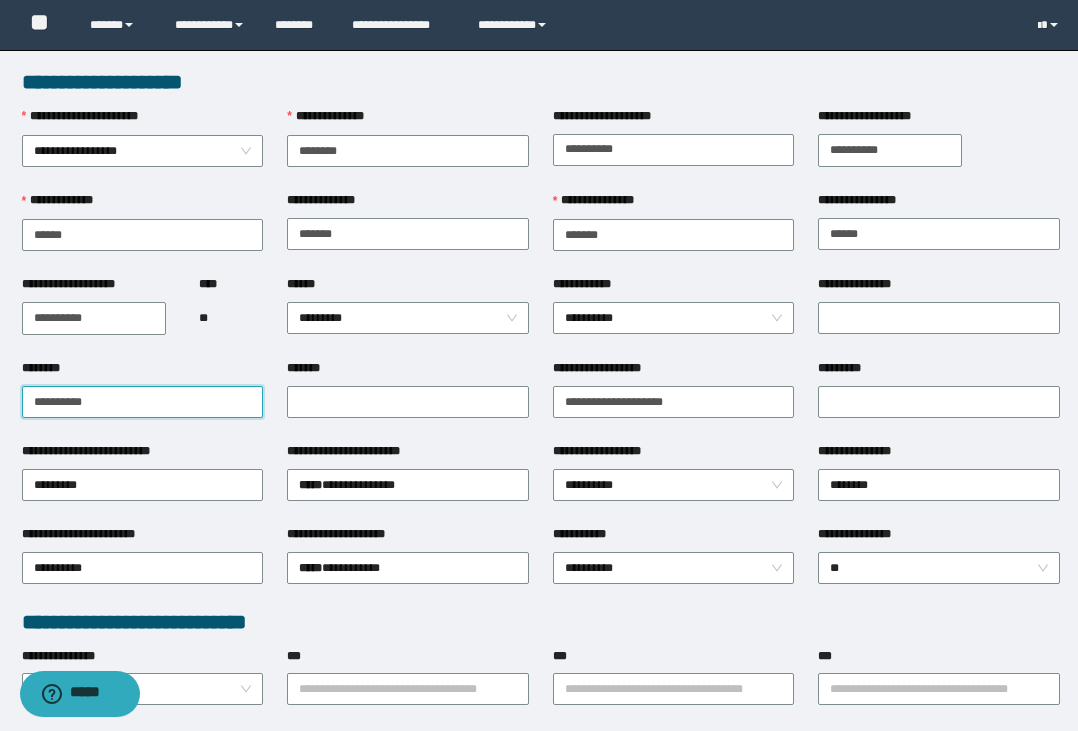 click on "********" at bounding box center (143, 402) 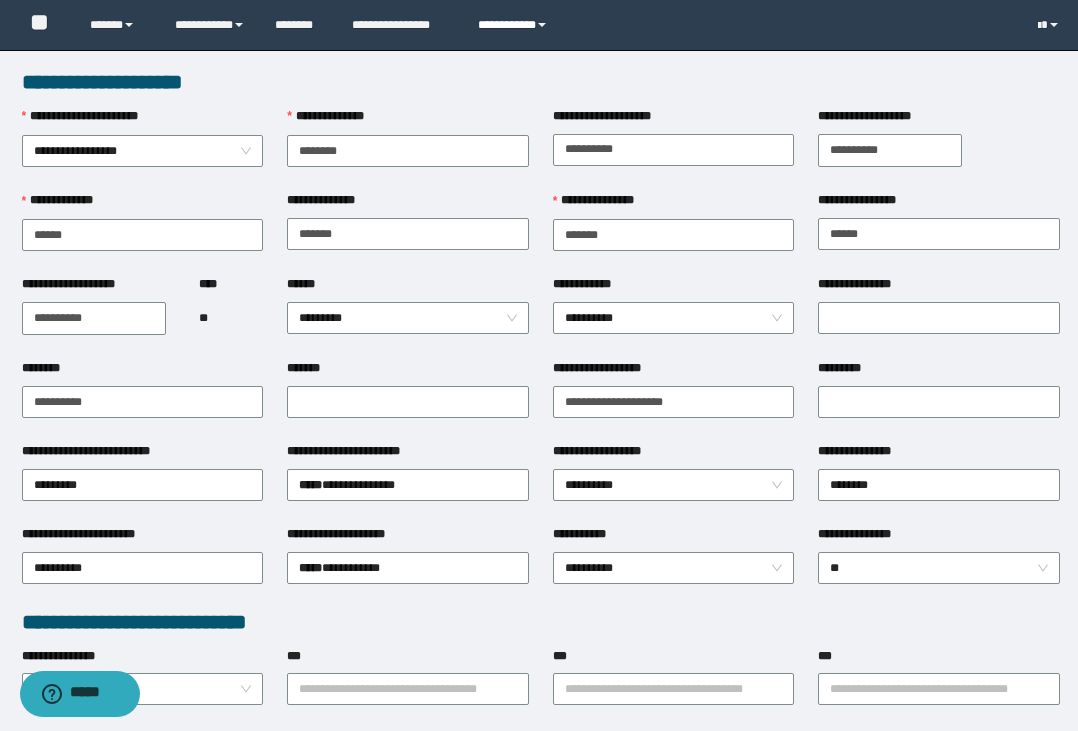 click on "**********" at bounding box center [515, 25] 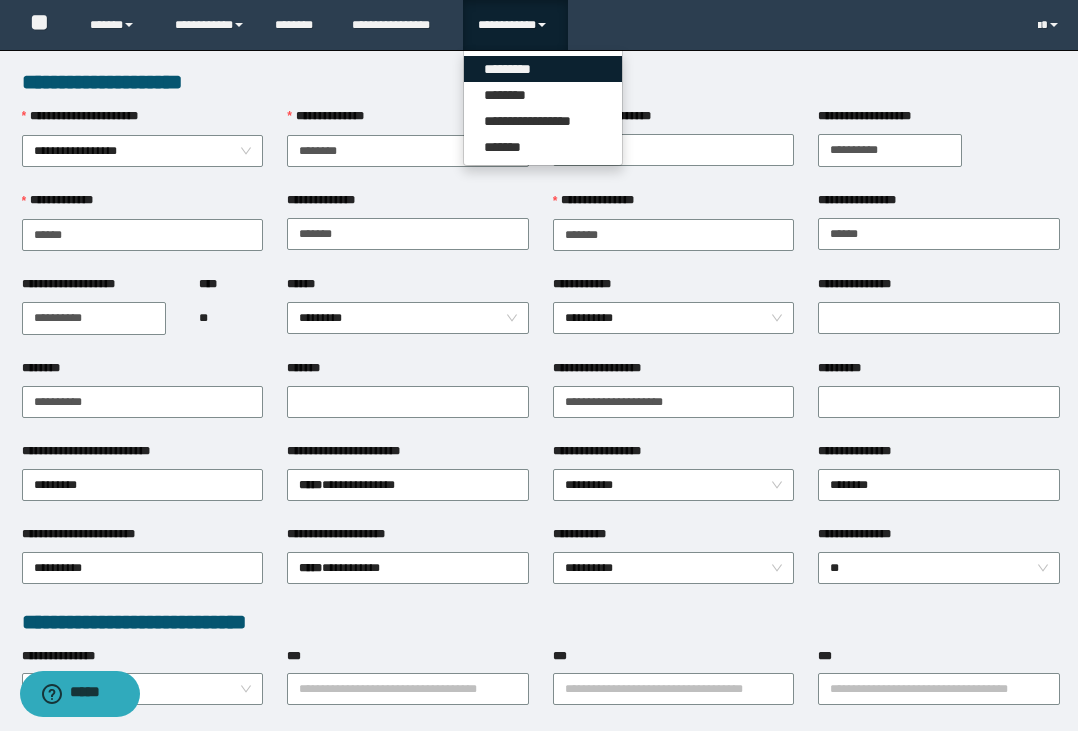 drag, startPoint x: 541, startPoint y: 67, endPoint x: 580, endPoint y: 69, distance: 39.051247 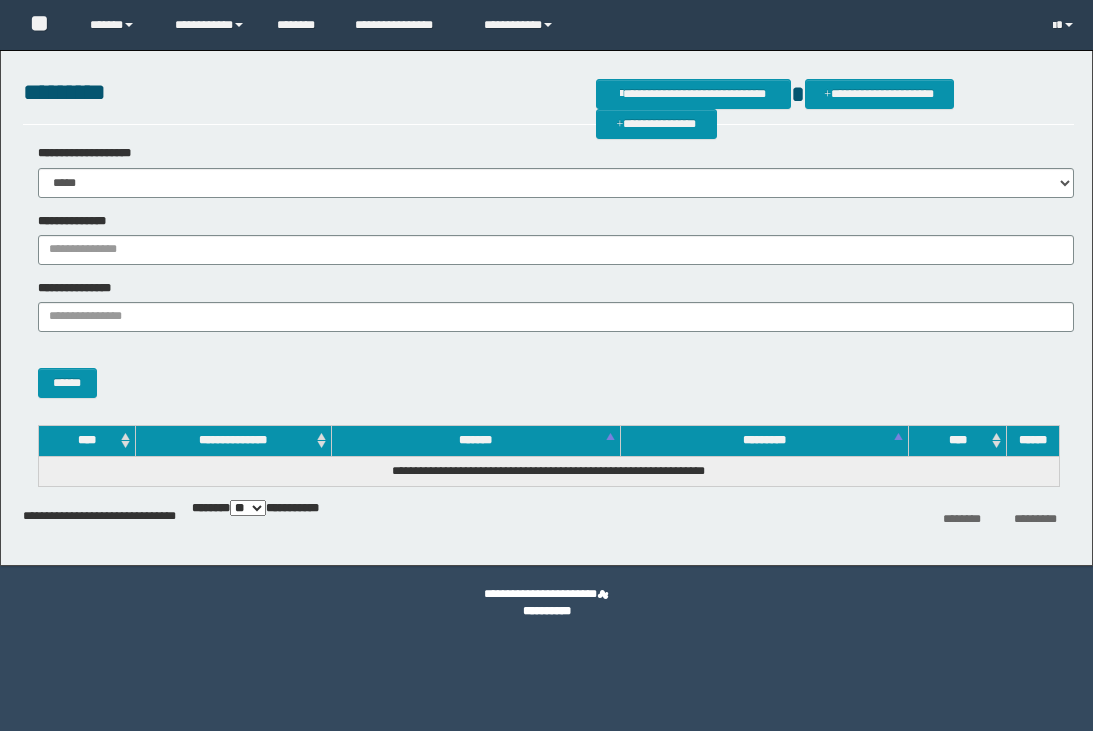 scroll, scrollTop: 0, scrollLeft: 0, axis: both 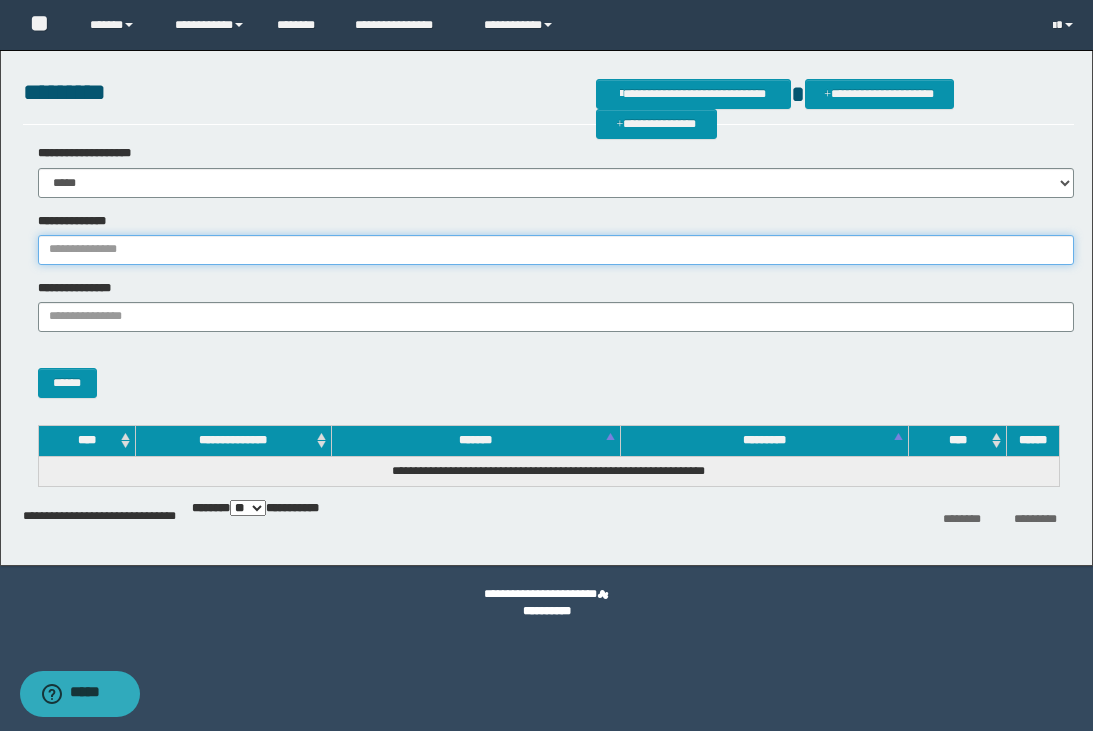 click on "**********" at bounding box center [556, 250] 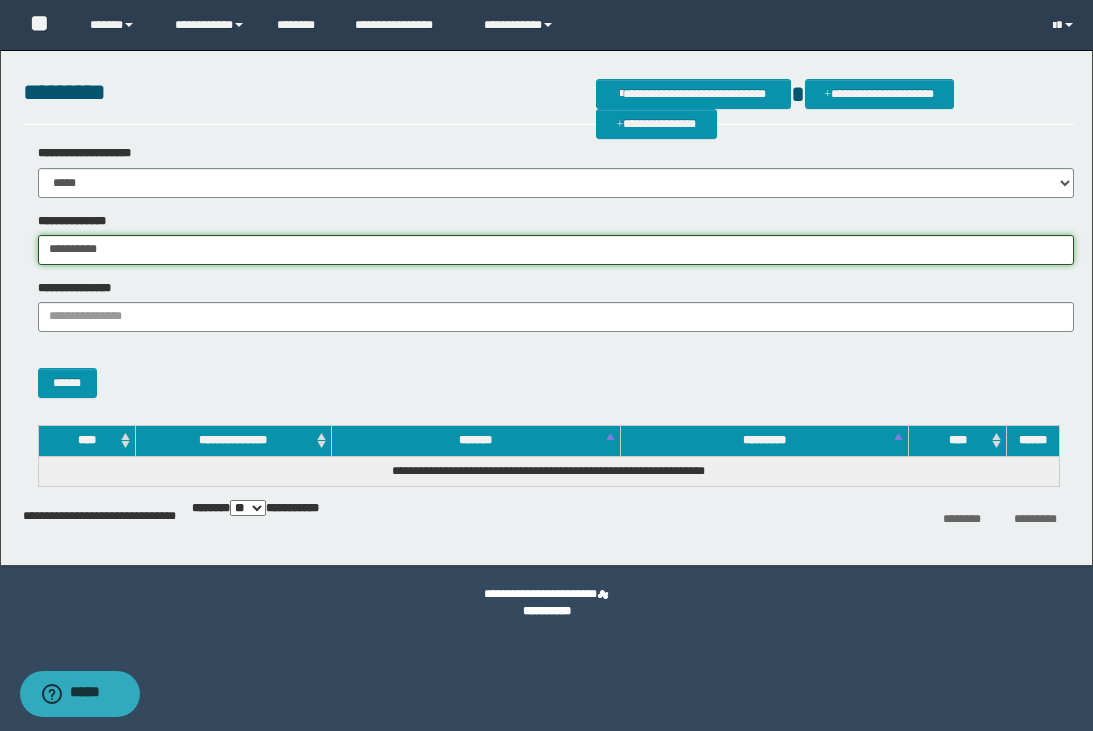 drag, startPoint x: 15, startPoint y: 248, endPoint x: -72, endPoint y: 244, distance: 87.0919 